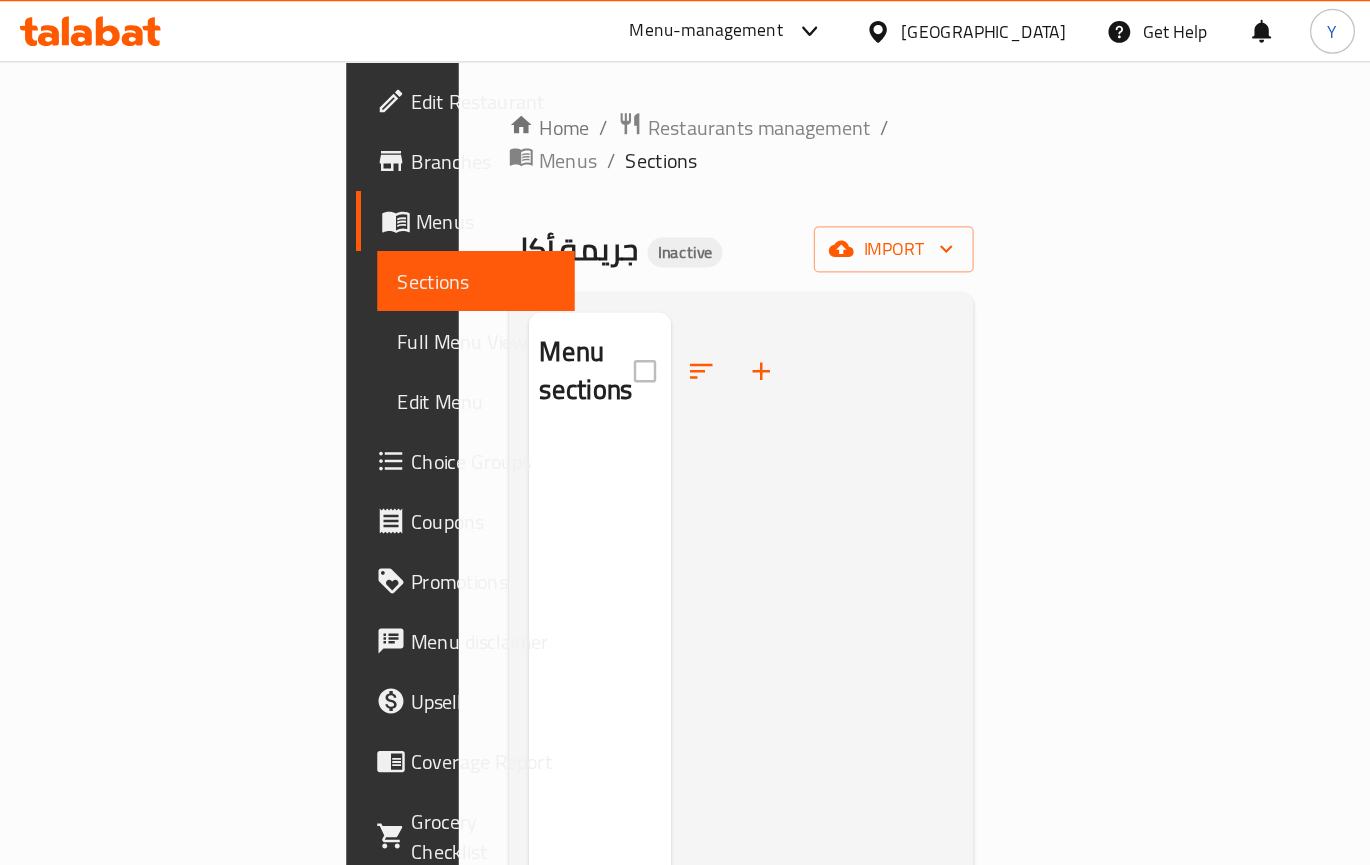scroll, scrollTop: 0, scrollLeft: 0, axis: both 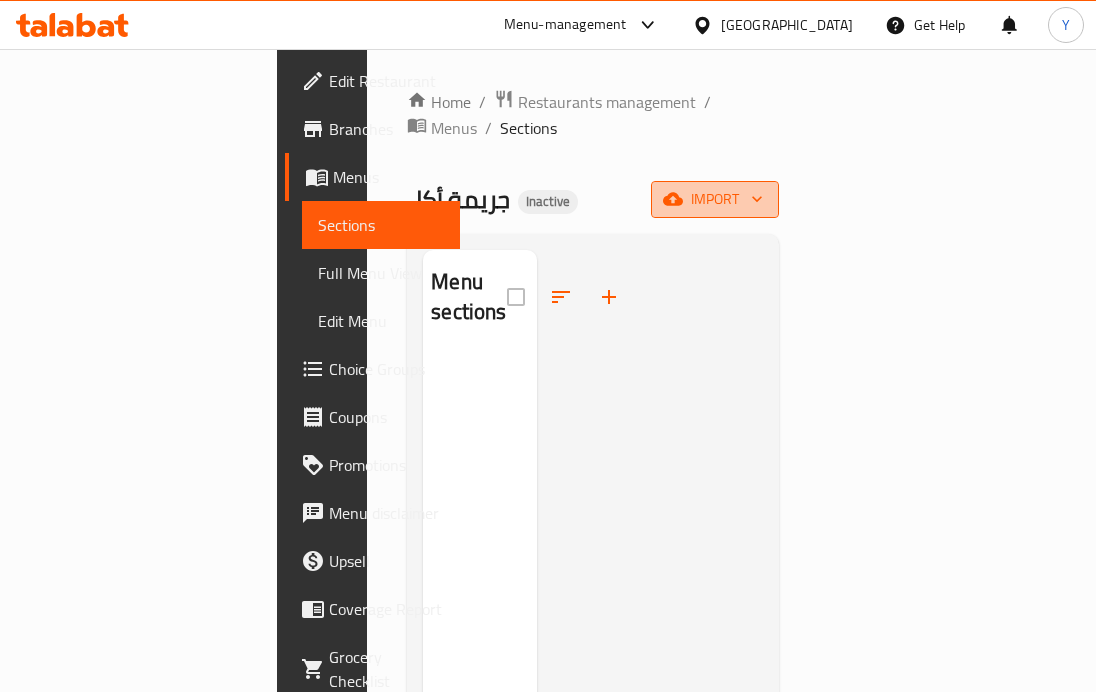 click on "import" at bounding box center (715, 199) 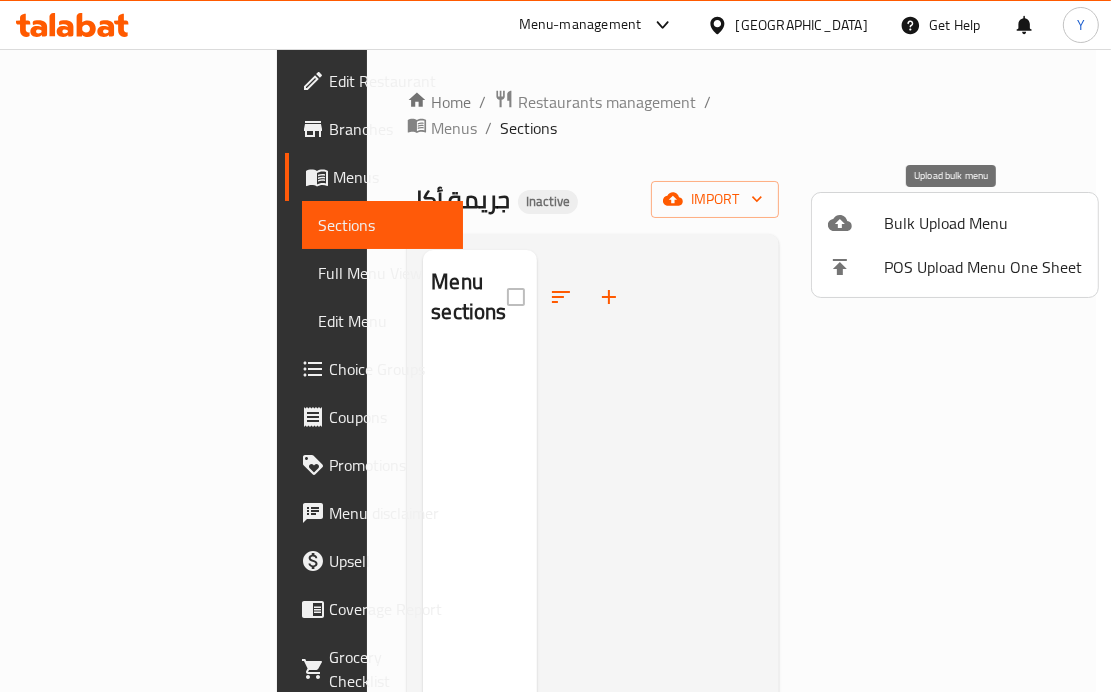 click on "Bulk Upload Menu" at bounding box center (955, 223) 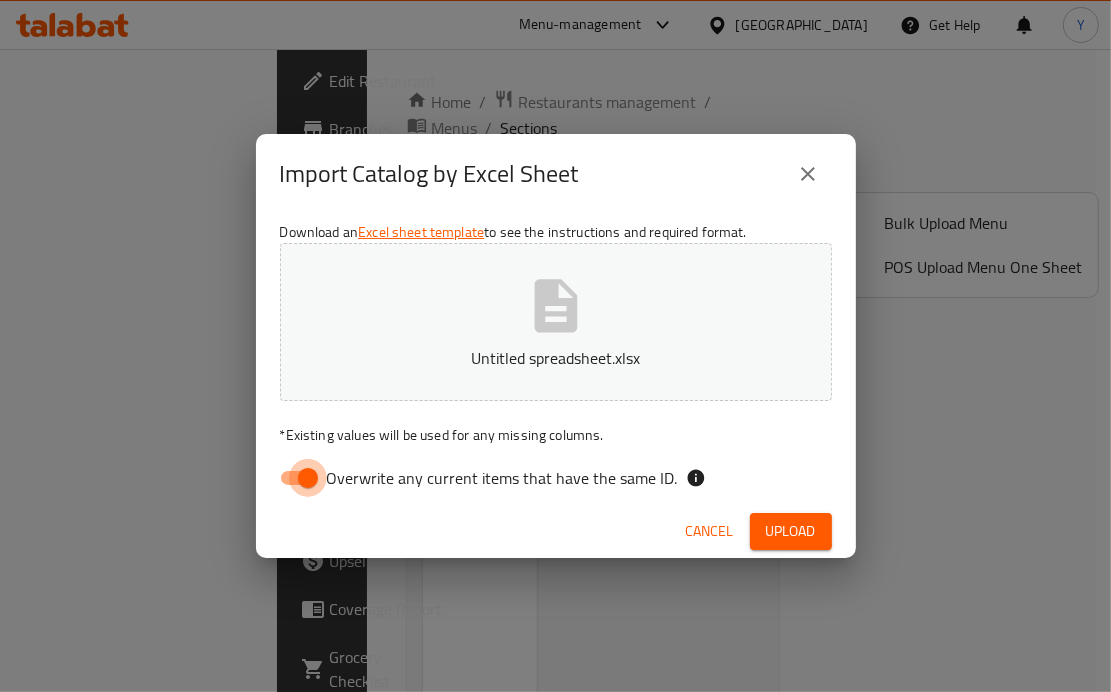 click on "Overwrite any current items that have the same ID." at bounding box center (308, 478) 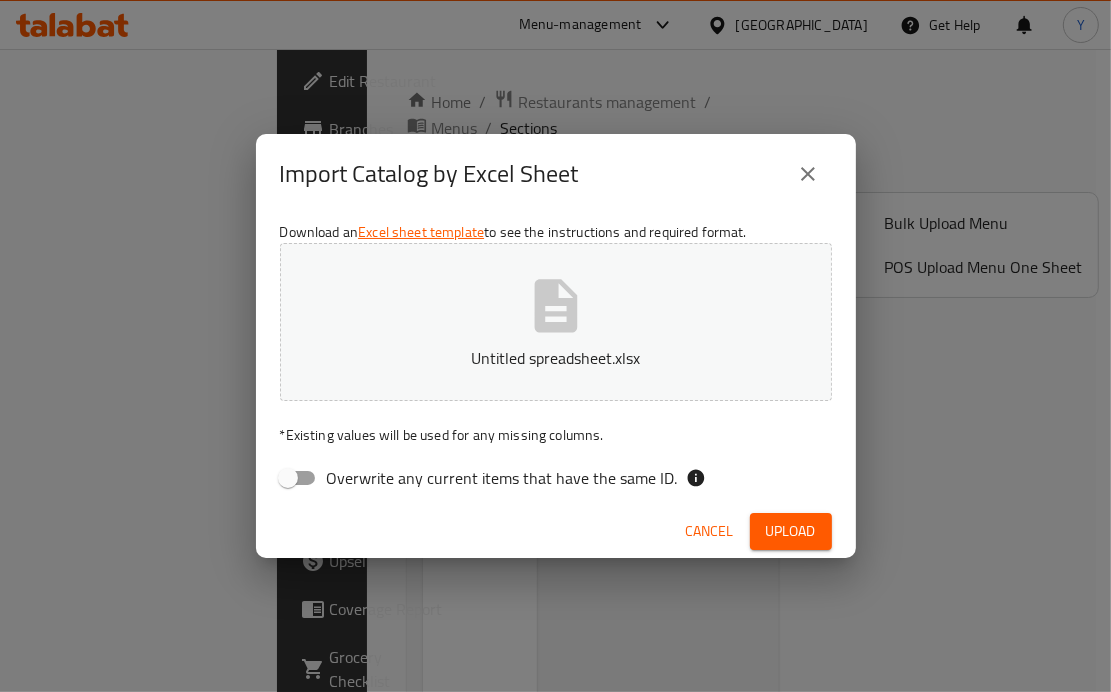 click on "Upload" at bounding box center [791, 531] 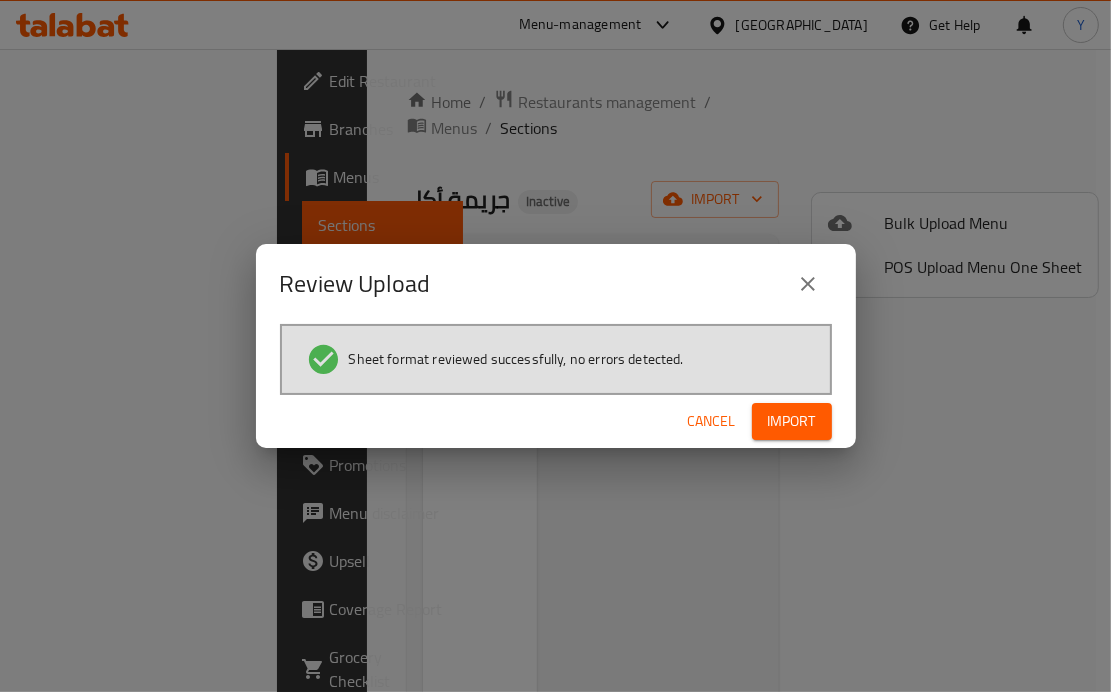 click on "Cancel Import" at bounding box center [556, 421] 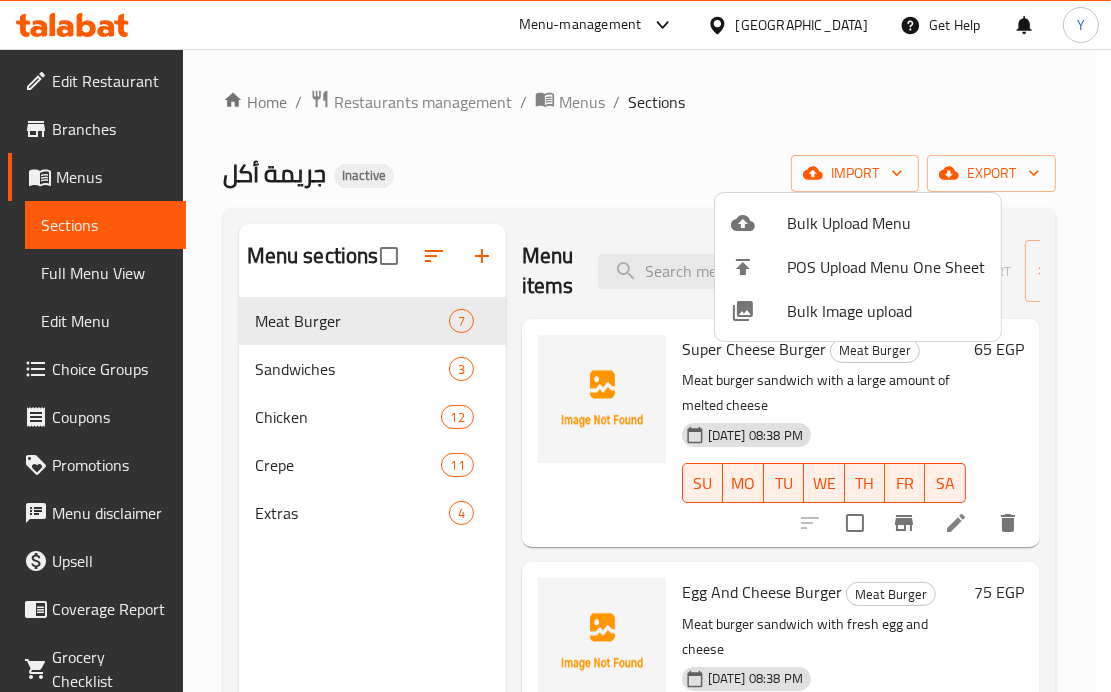 click at bounding box center [555, 346] 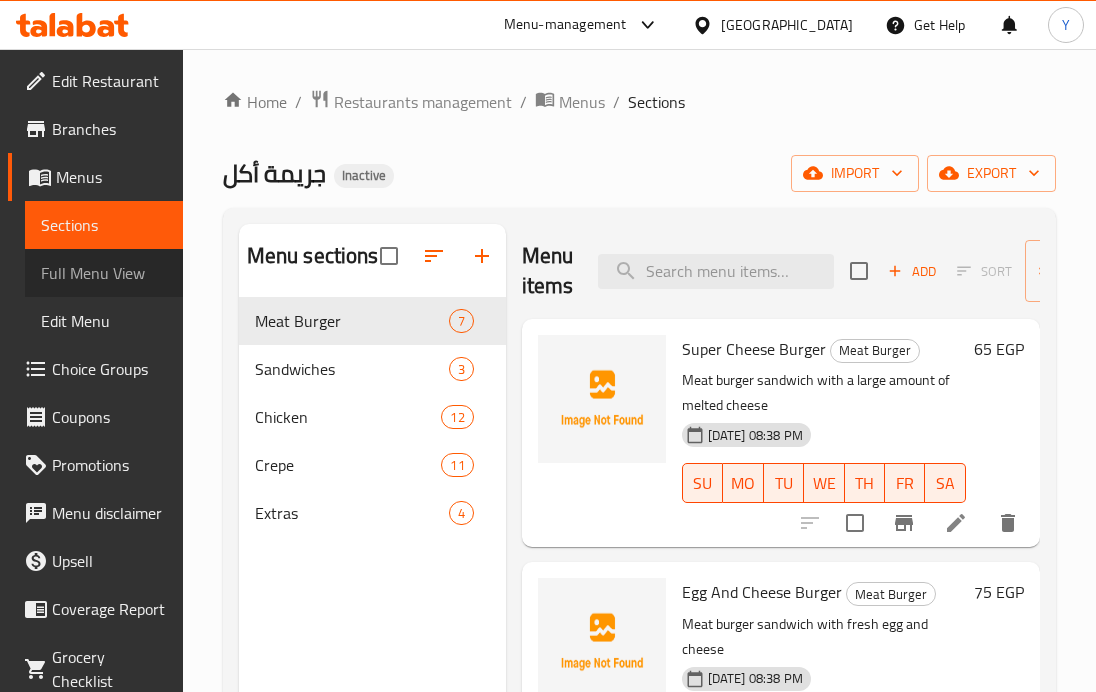click on "Full Menu View" at bounding box center (104, 273) 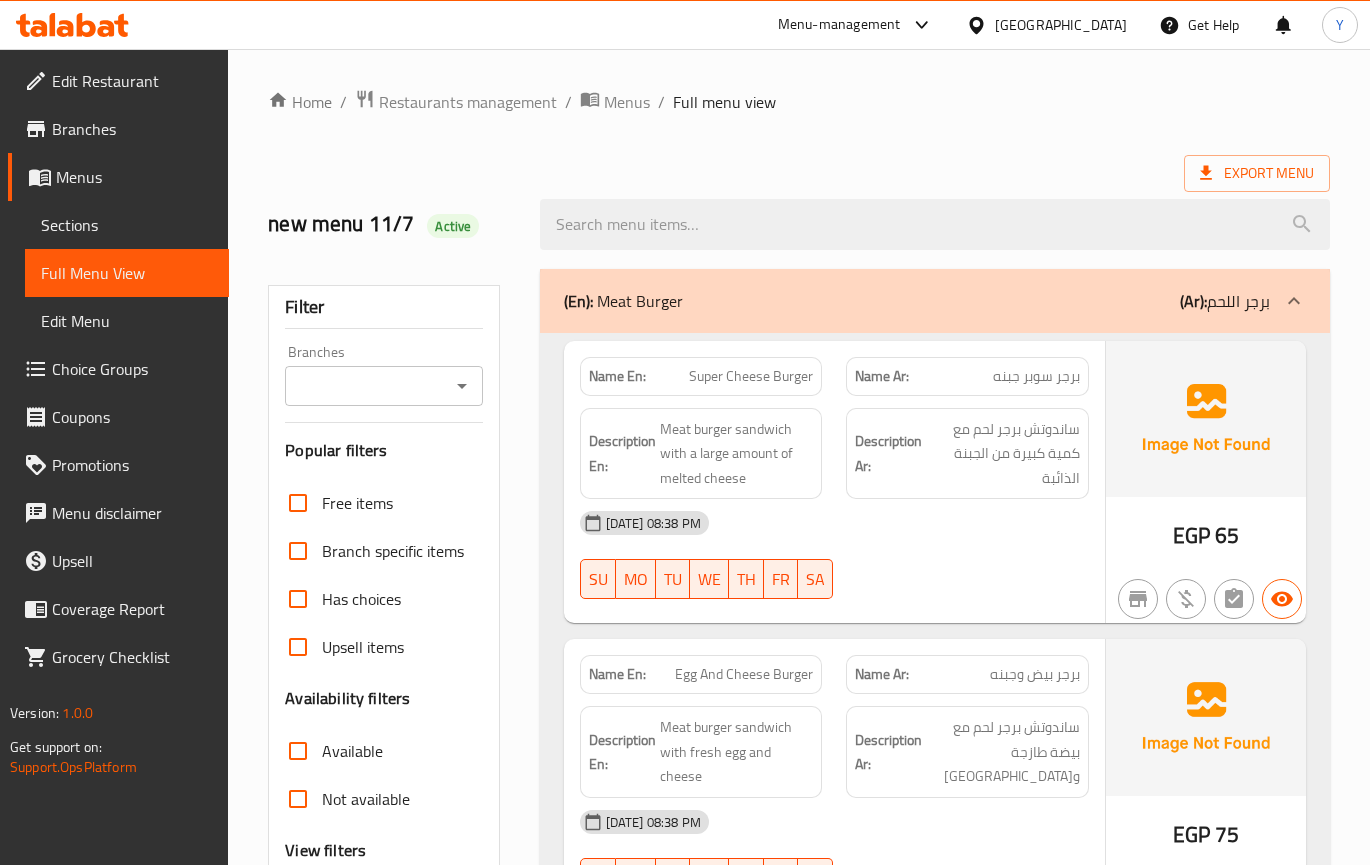 drag, startPoint x: 1056, startPoint y: 1, endPoint x: 780, endPoint y: 522, distance: 589.5905 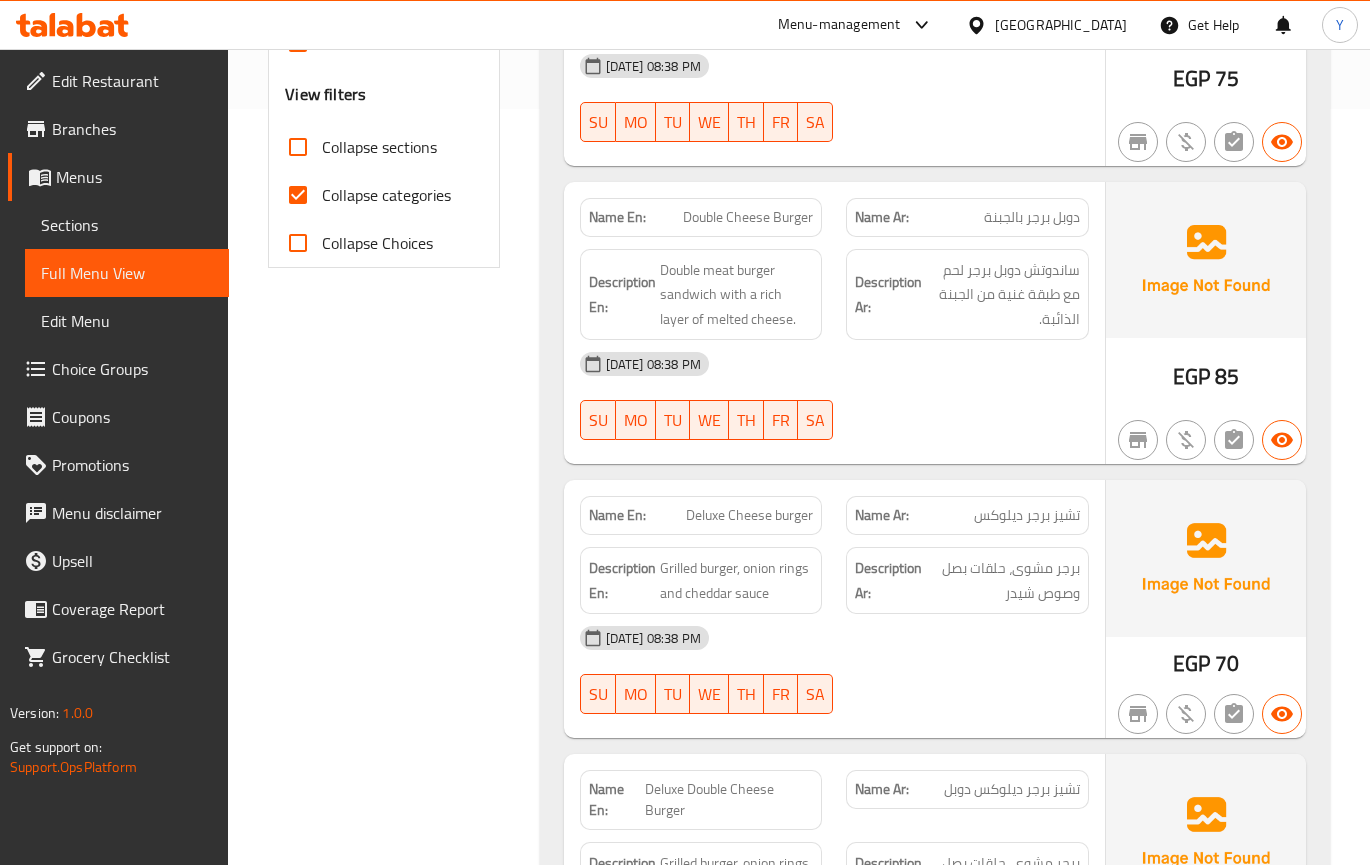 click on "Collapse sections" at bounding box center (379, 147) 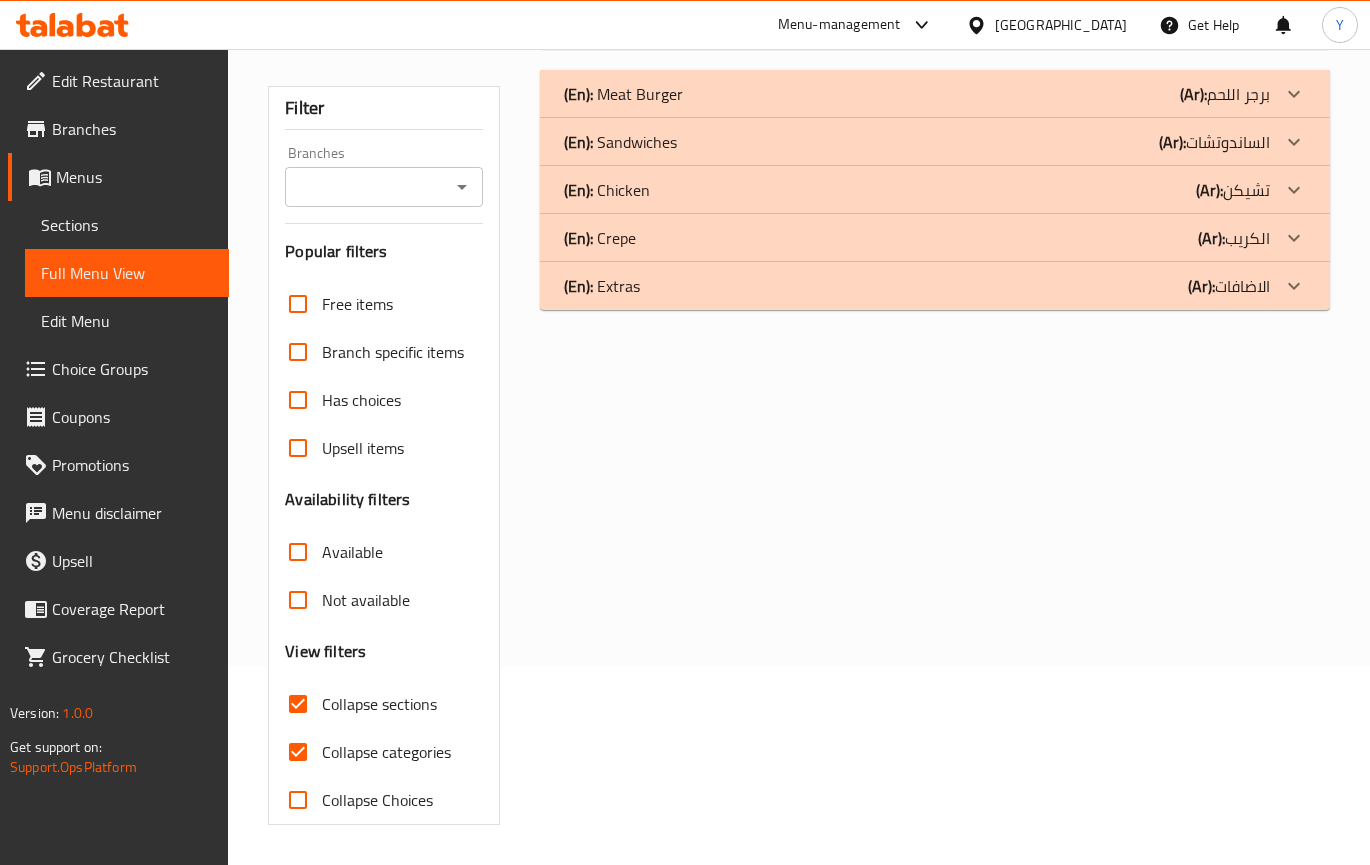 scroll, scrollTop: 199, scrollLeft: 0, axis: vertical 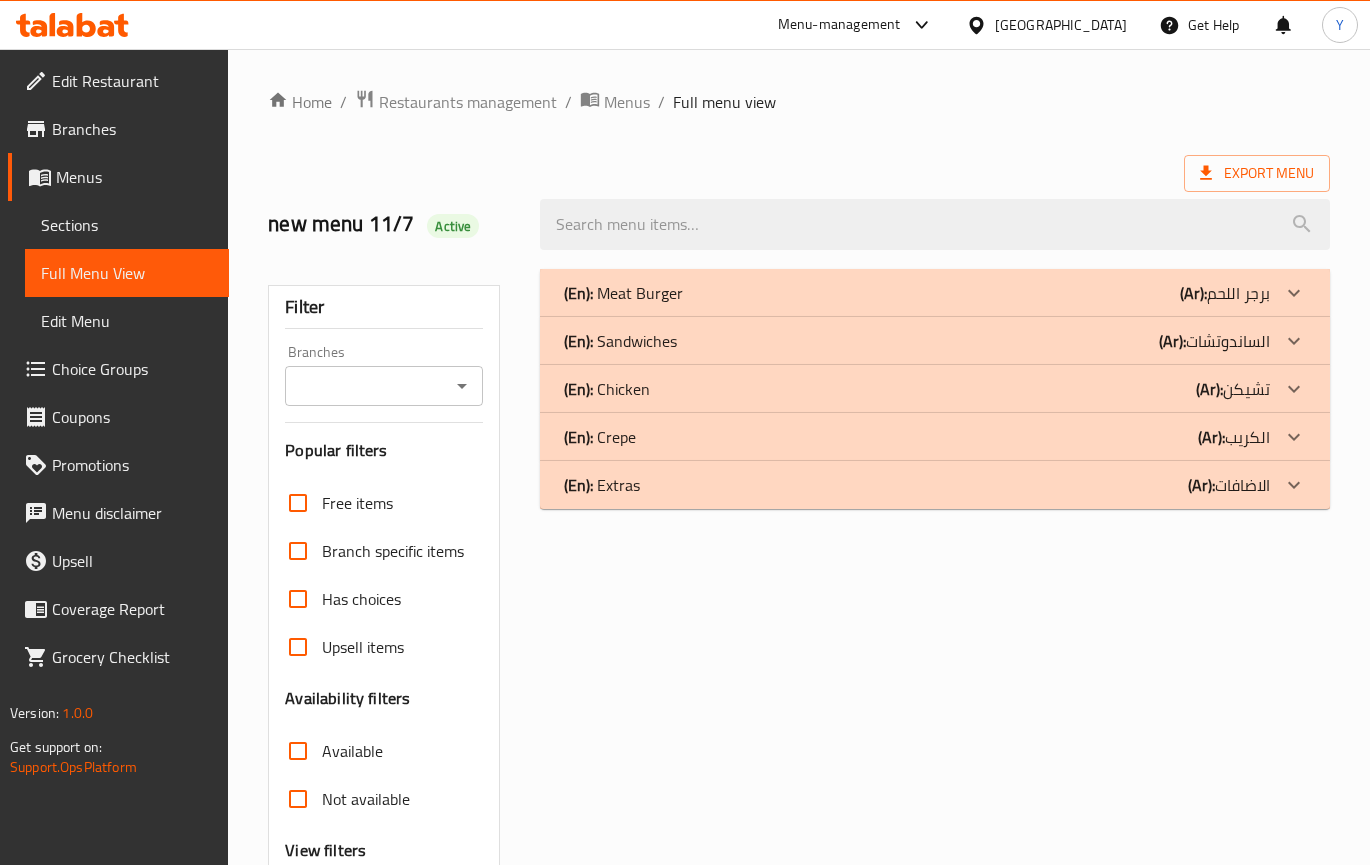 click on "(En):   Meat Burger (Ar): برجر اللحم" at bounding box center (917, 293) 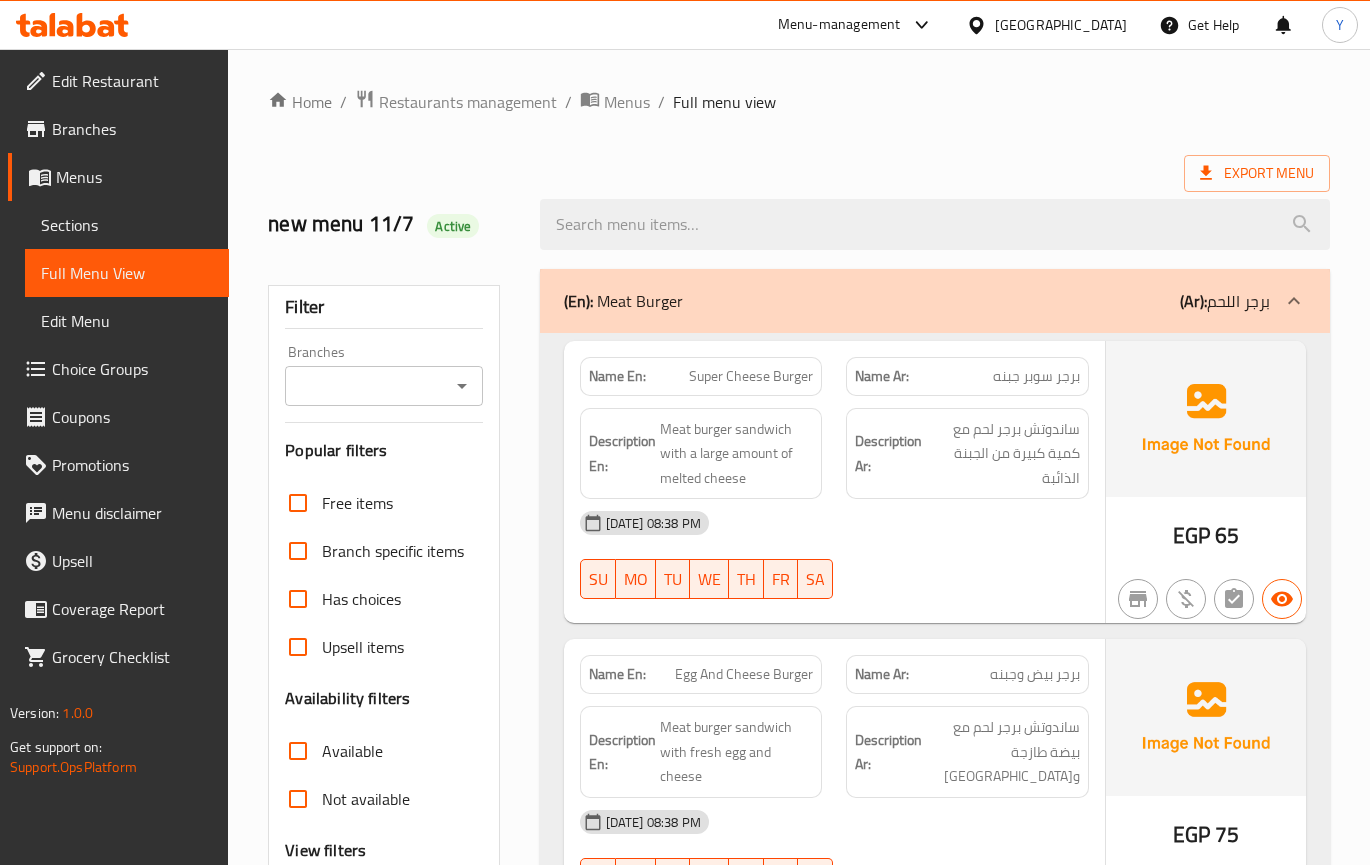 click on "11-07-2025 08:38 PM" at bounding box center [834, 523] 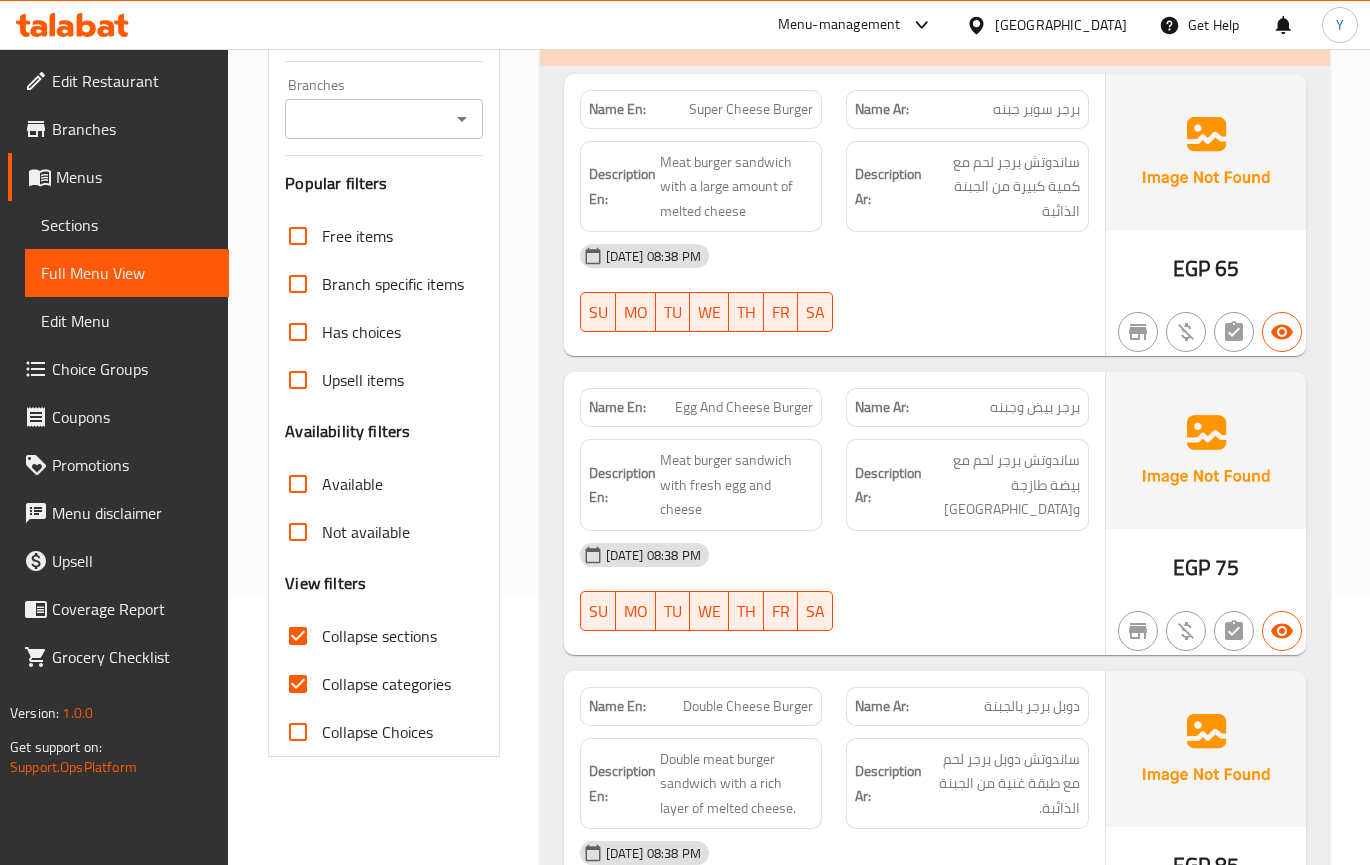 scroll, scrollTop: 271, scrollLeft: 0, axis: vertical 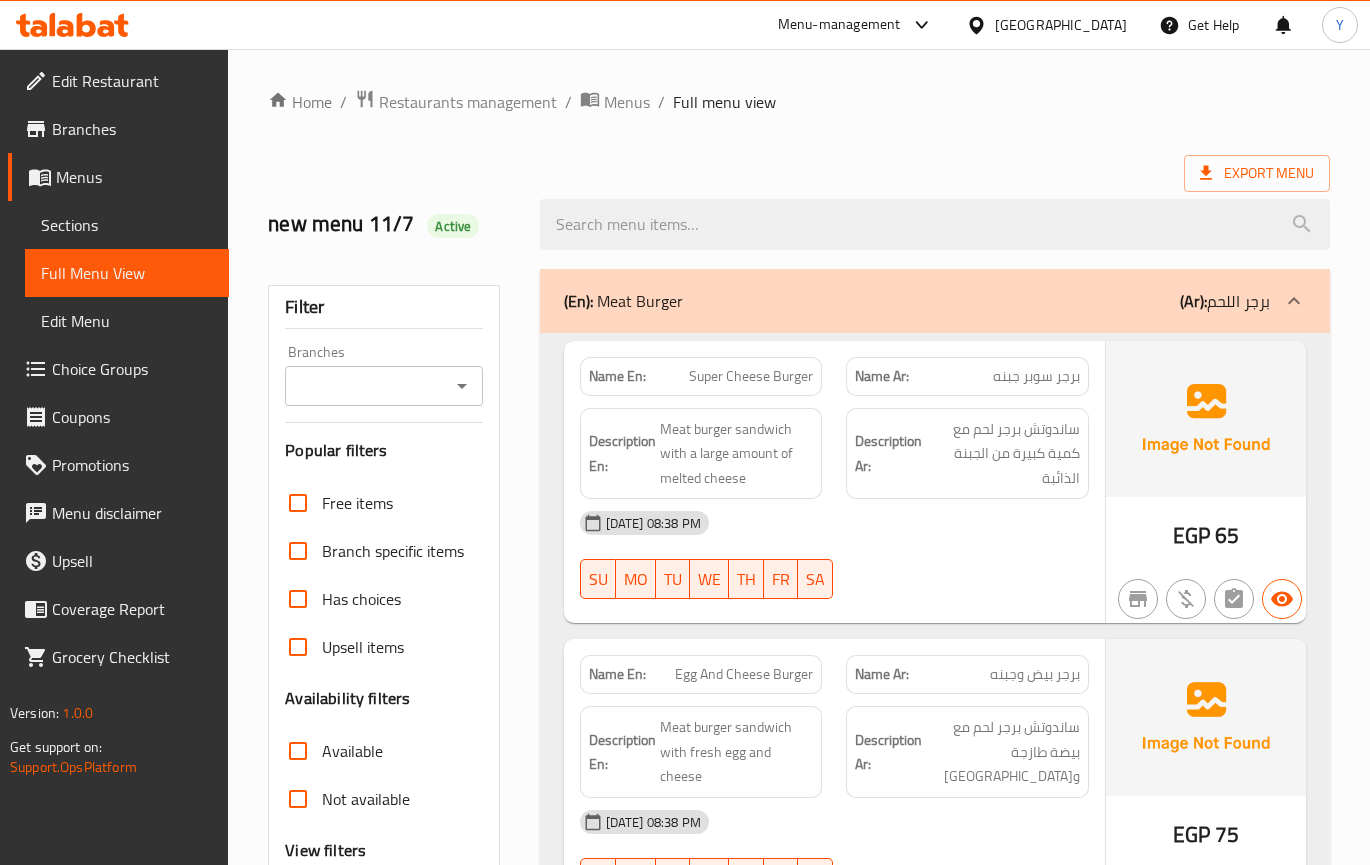 click at bounding box center (1294, 301) 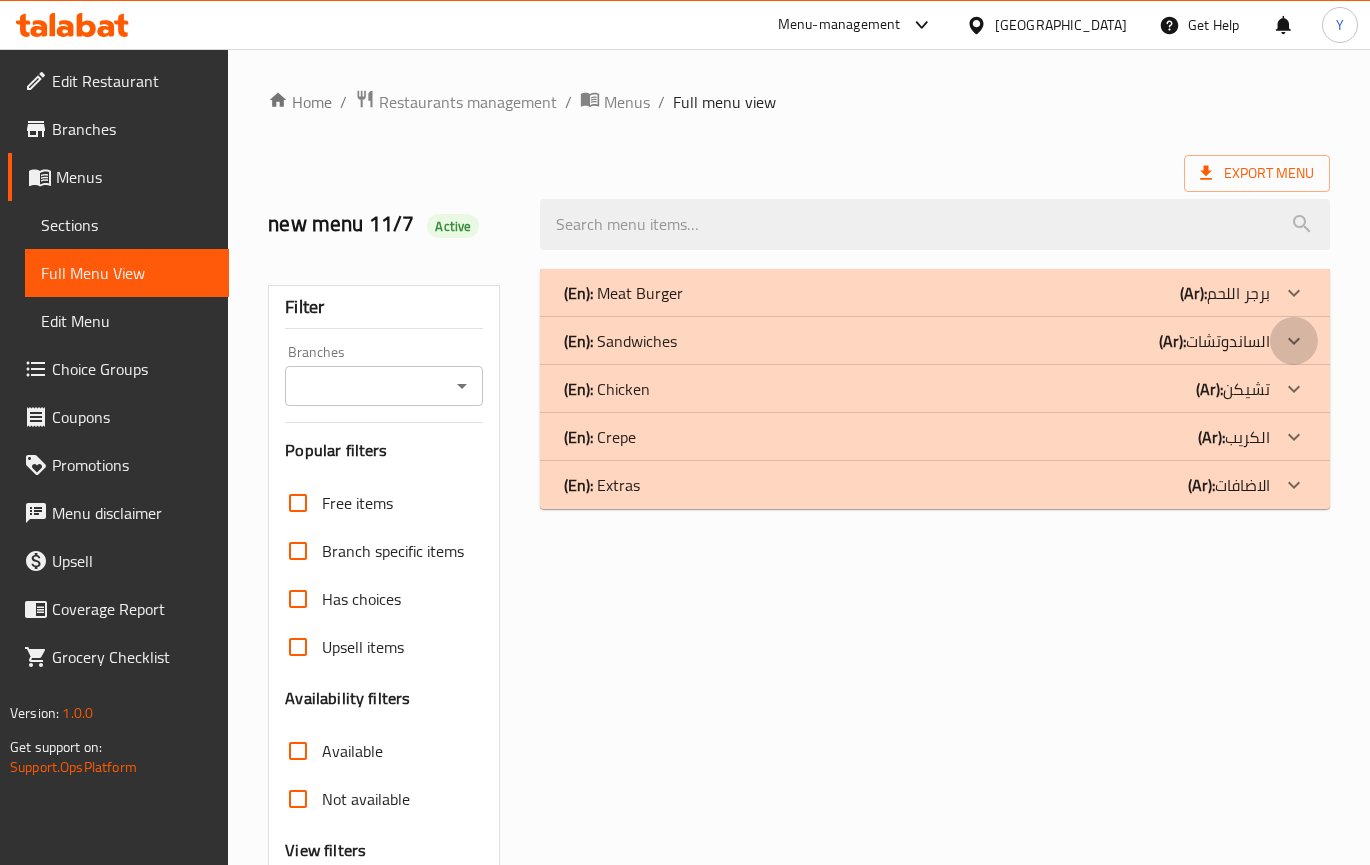 click at bounding box center [1294, 293] 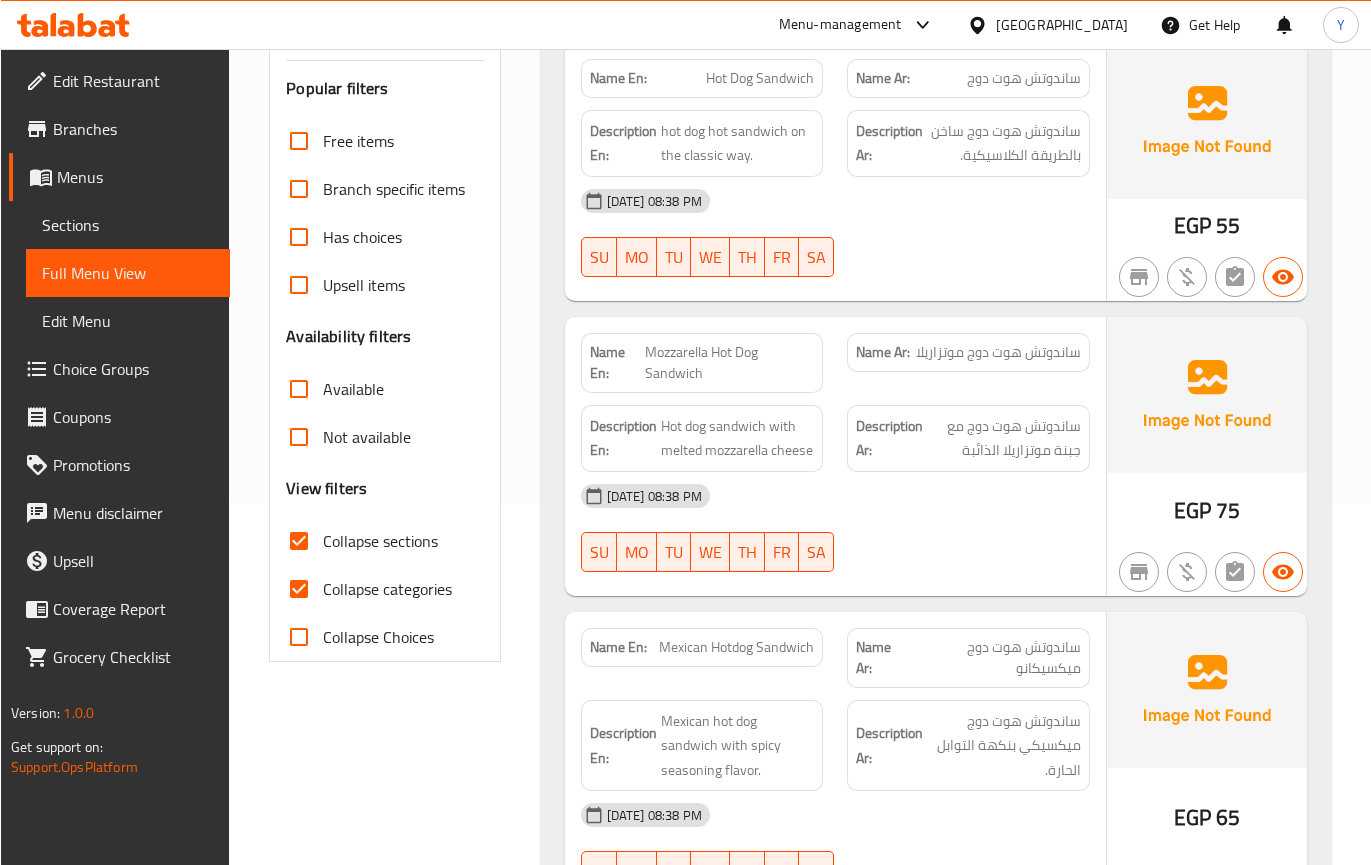 scroll, scrollTop: 369, scrollLeft: 0, axis: vertical 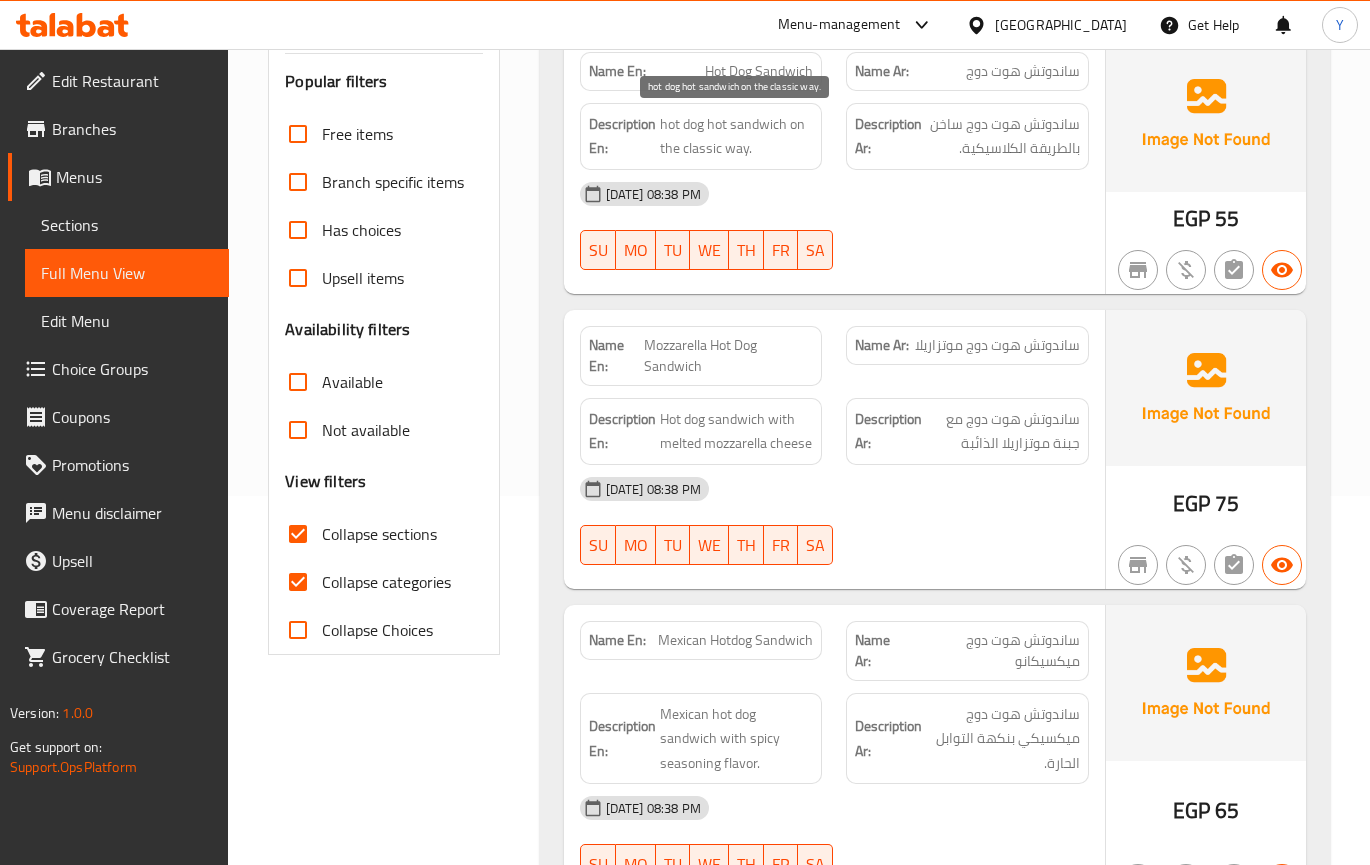 click on "hot dog hot sandwich on the classic way." at bounding box center (737, 136) 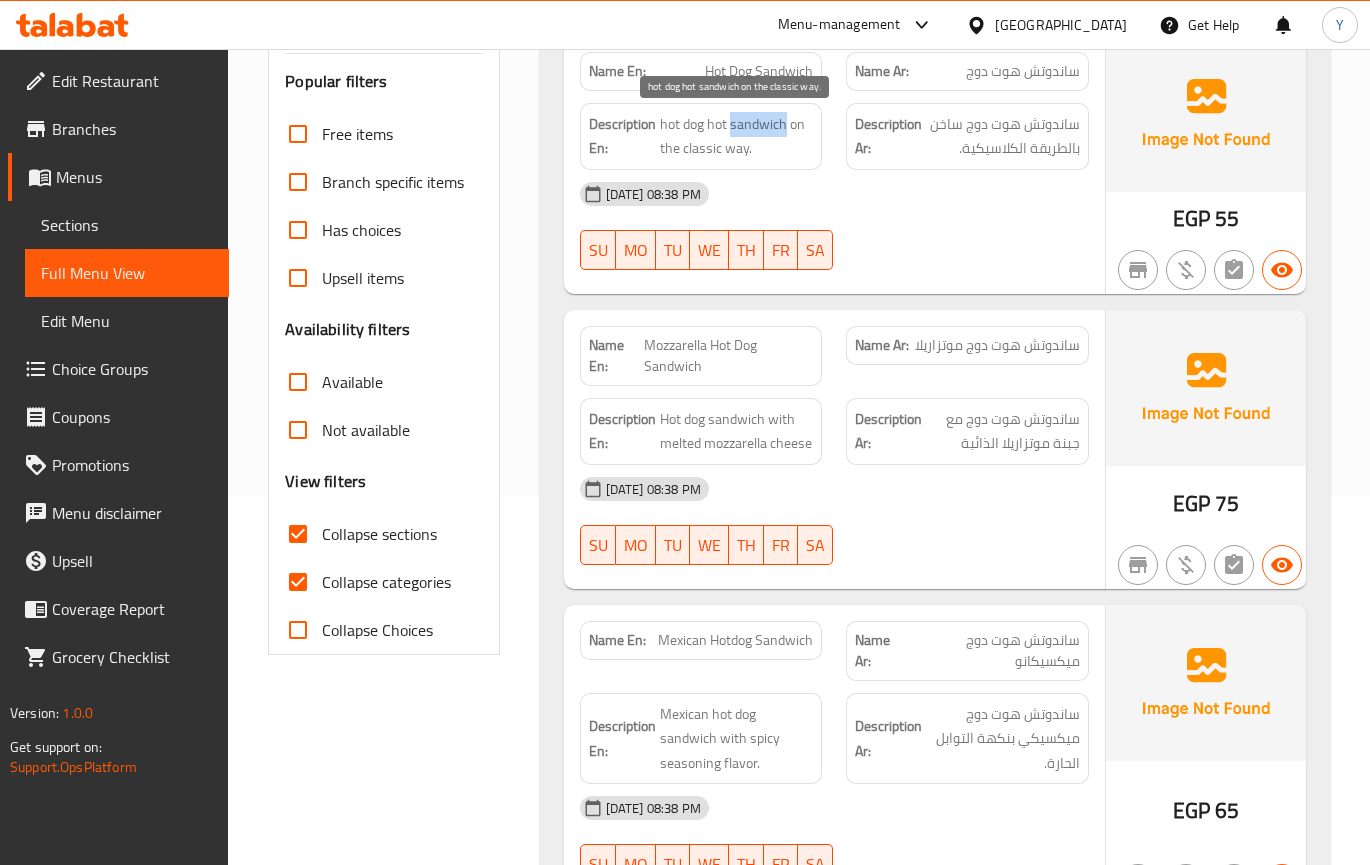 click on "hot dog hot sandwich on the classic way." at bounding box center [737, 136] 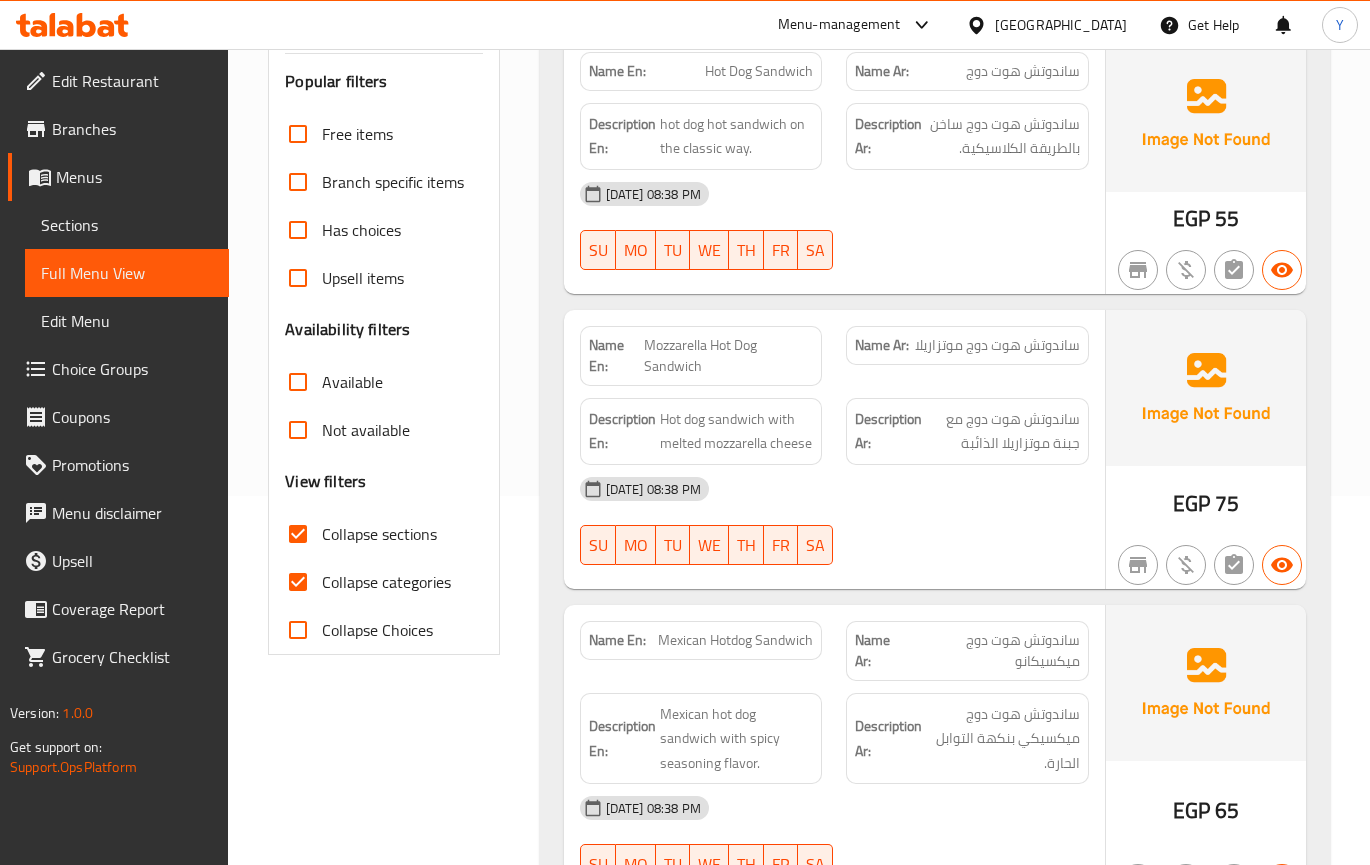 click on "11-07-2025 08:38 PM SU MO TU WE TH FR SA" at bounding box center [834, 521] 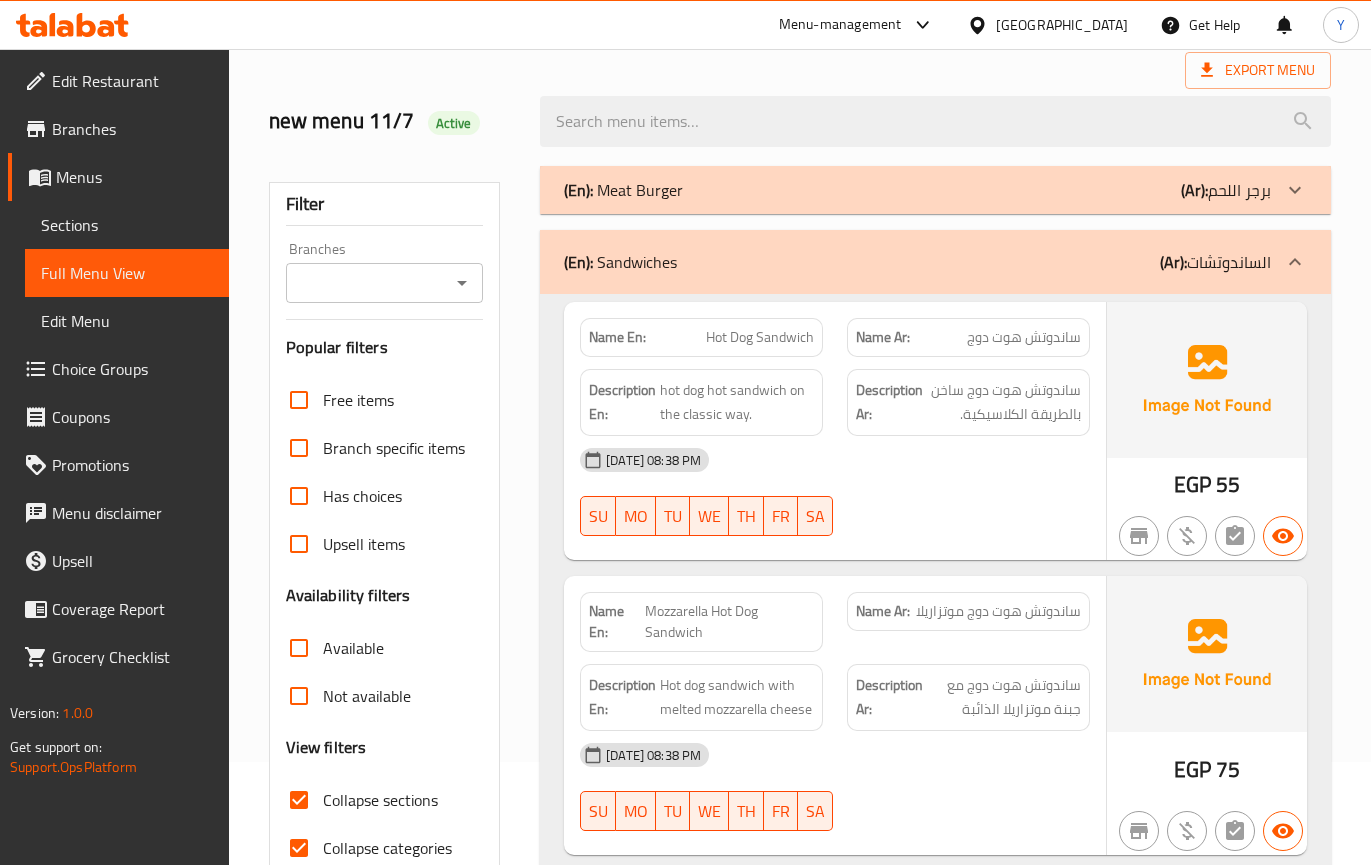 scroll, scrollTop: 0, scrollLeft: 0, axis: both 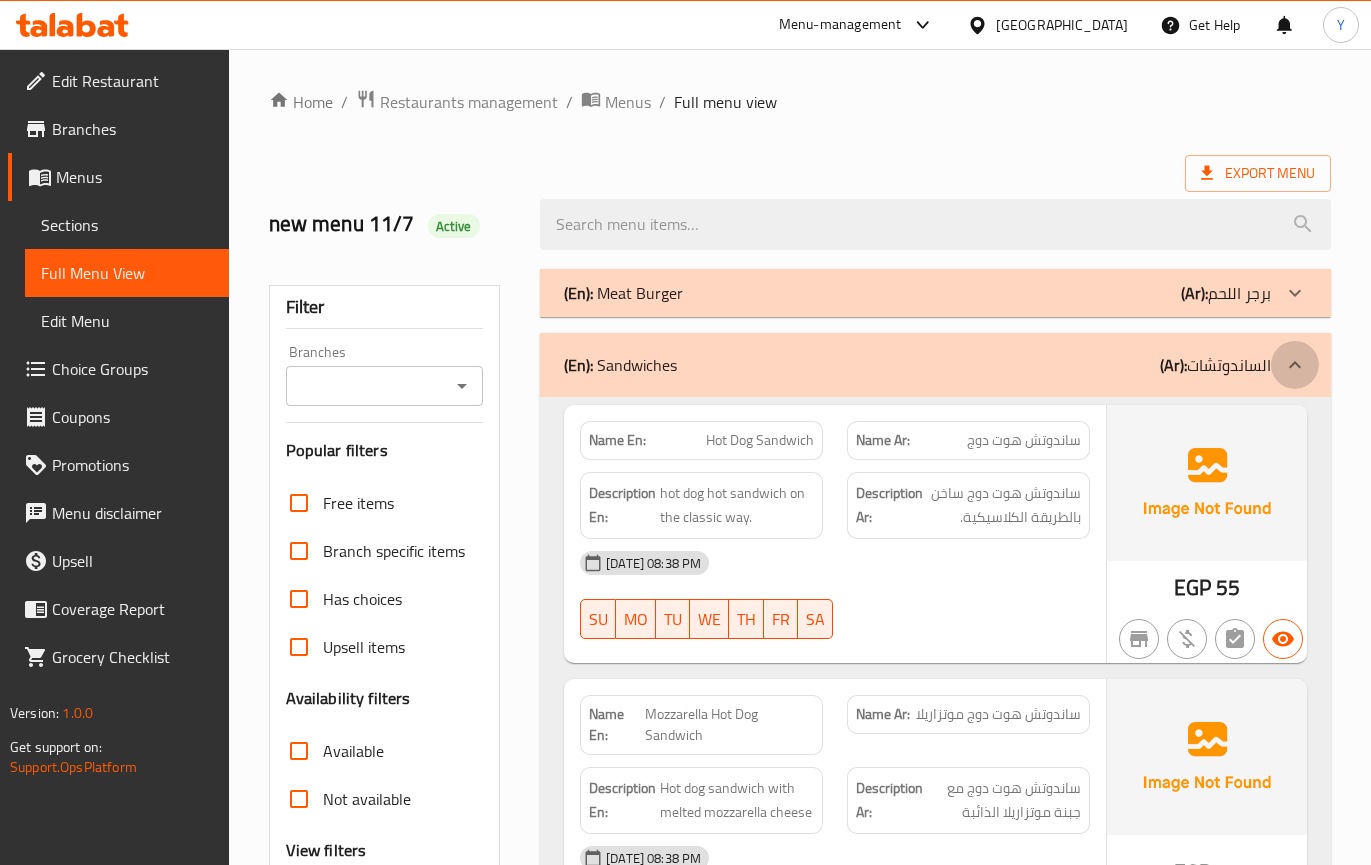 click 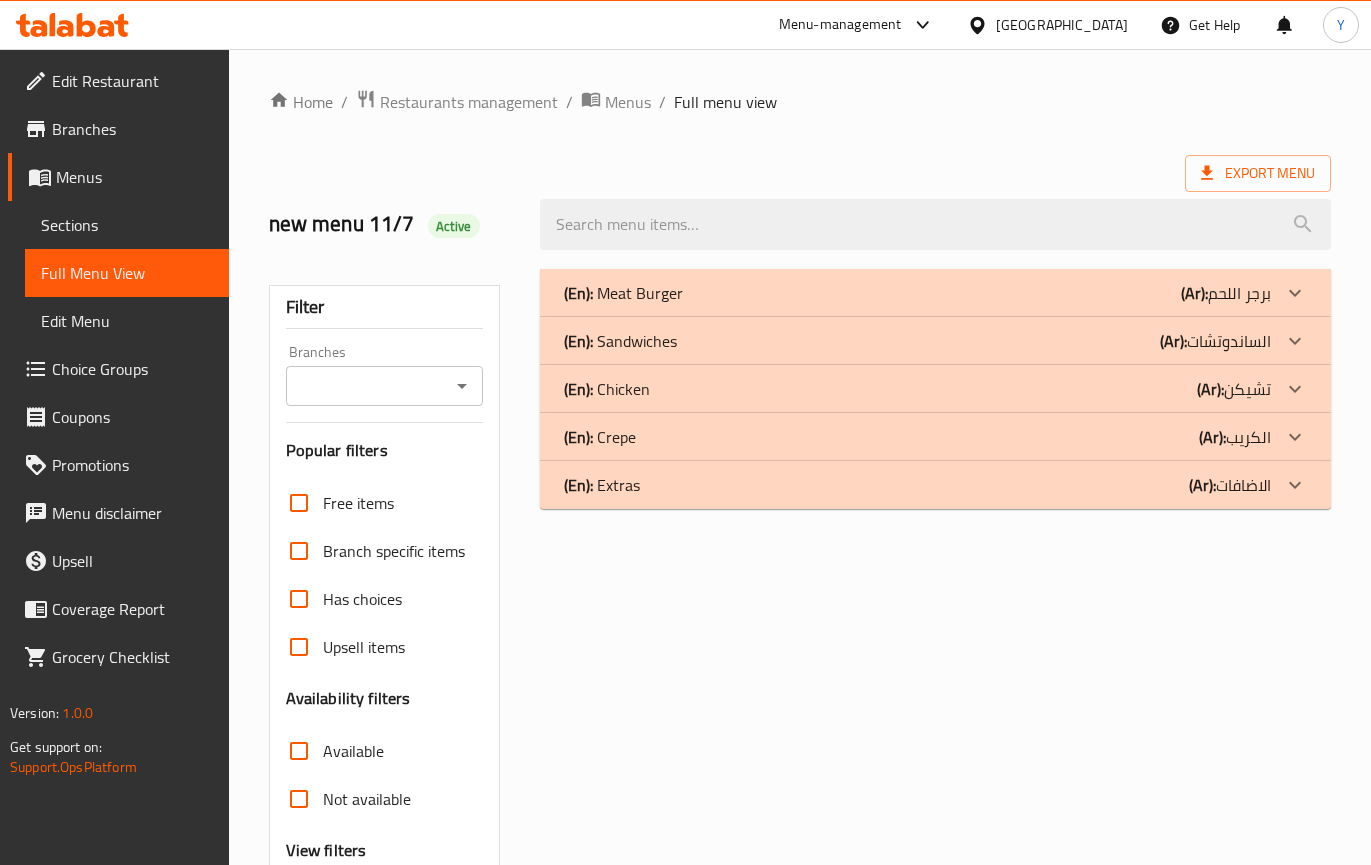 click on "(Ar): تشيكن" at bounding box center (1226, 293) 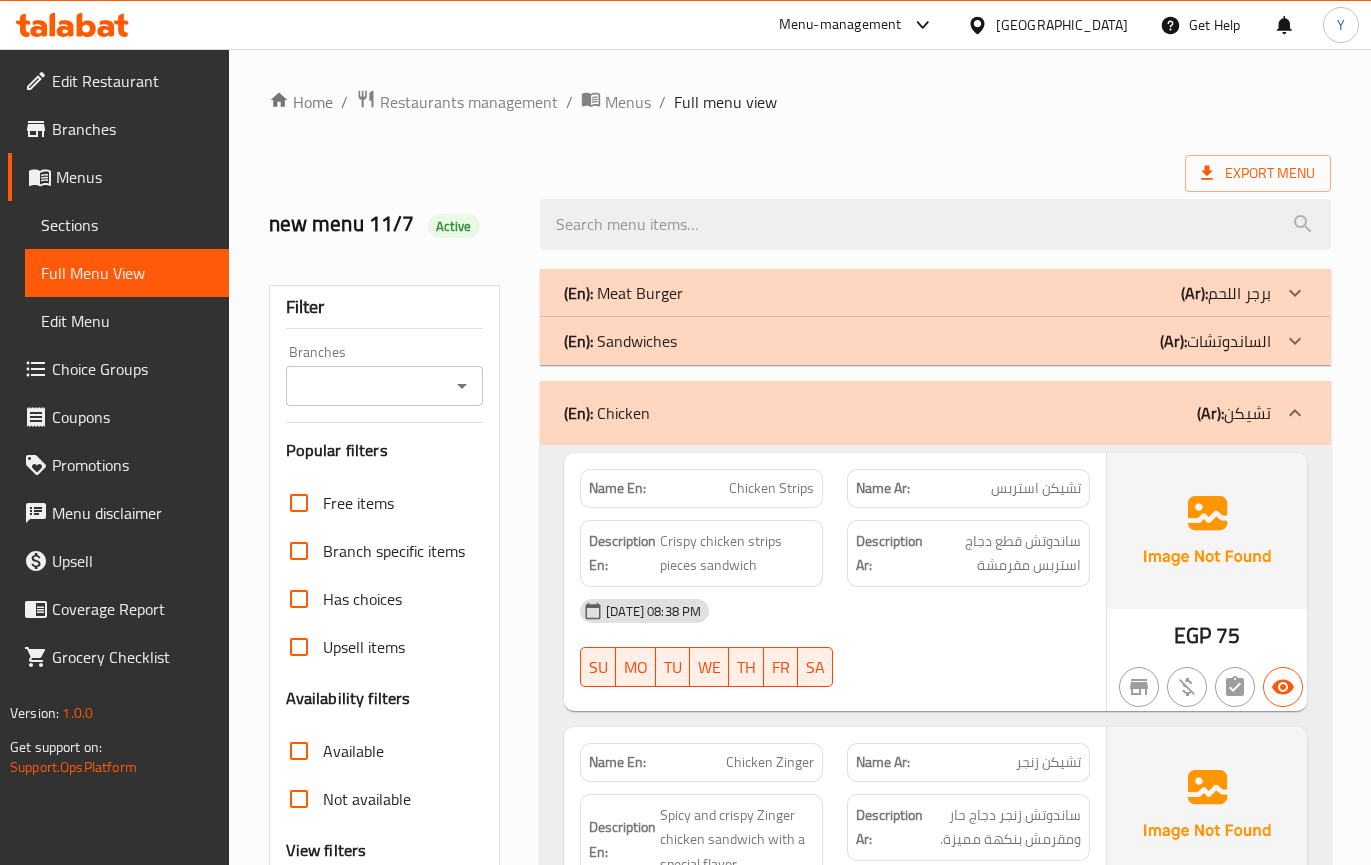 click on "11-07-2025 08:38 PM SU MO TU WE TH FR SA" at bounding box center (835, 643) 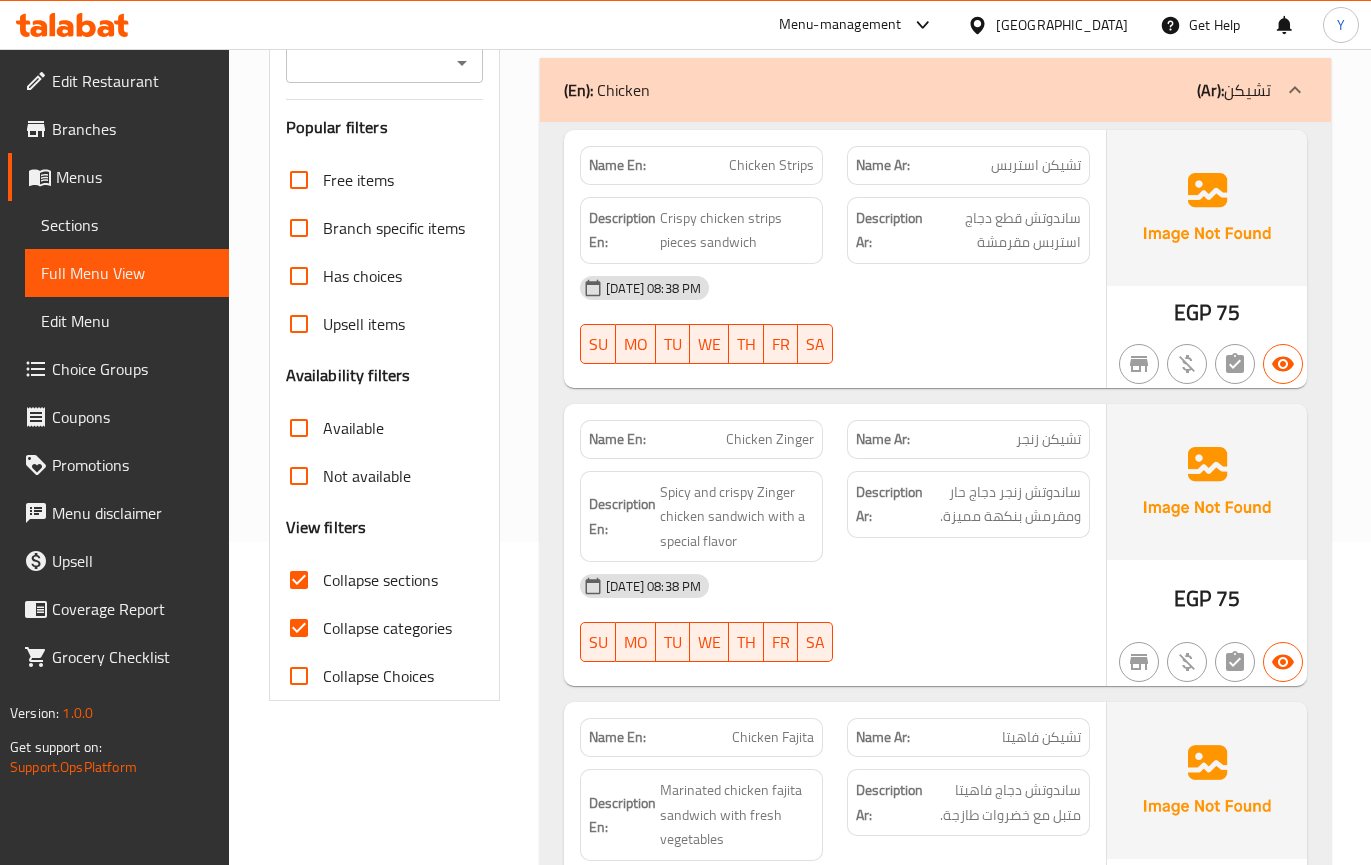 scroll, scrollTop: 373, scrollLeft: 0, axis: vertical 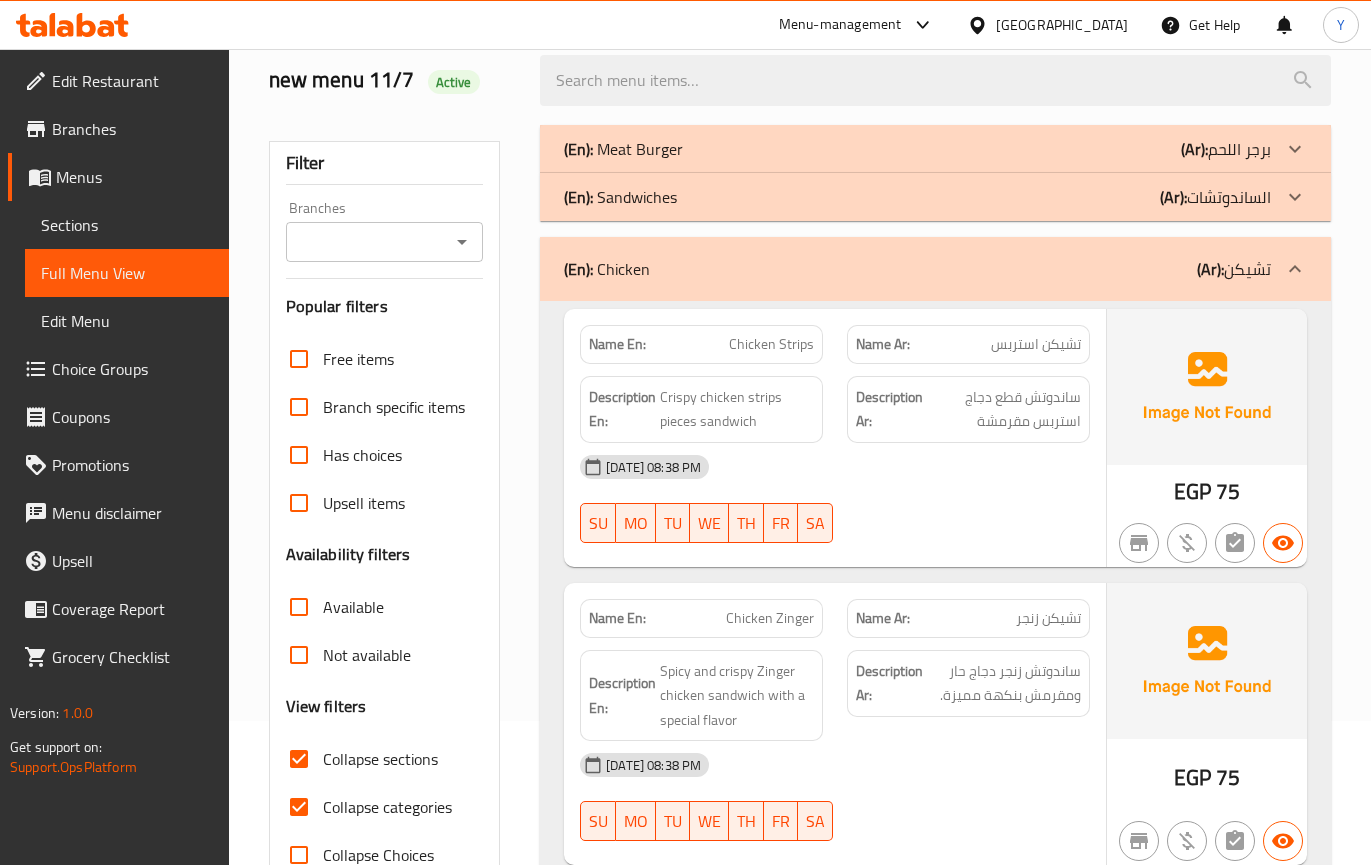 click at bounding box center [1295, 269] 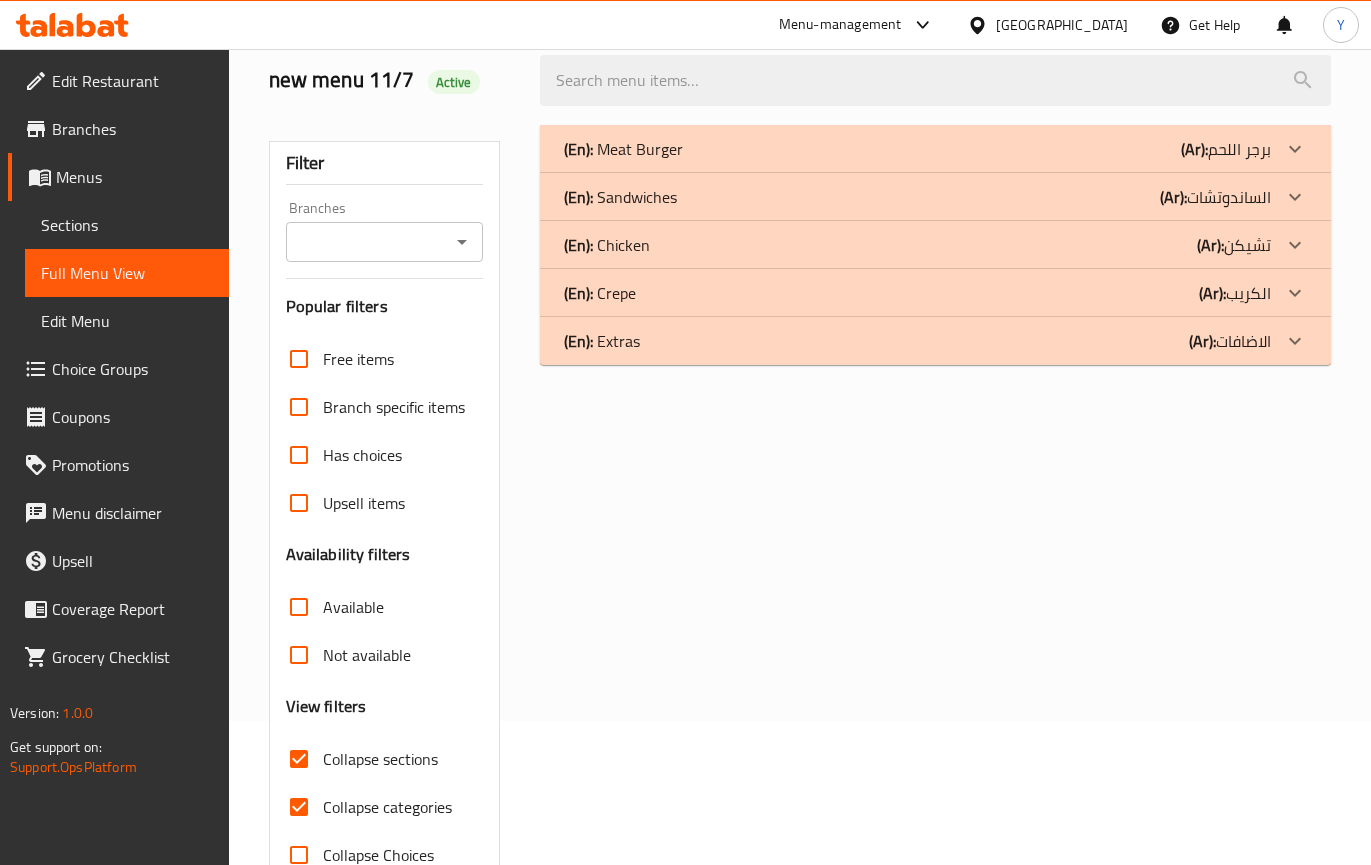 click on "(En):   Crepe (Ar): الكريب" at bounding box center [935, 149] 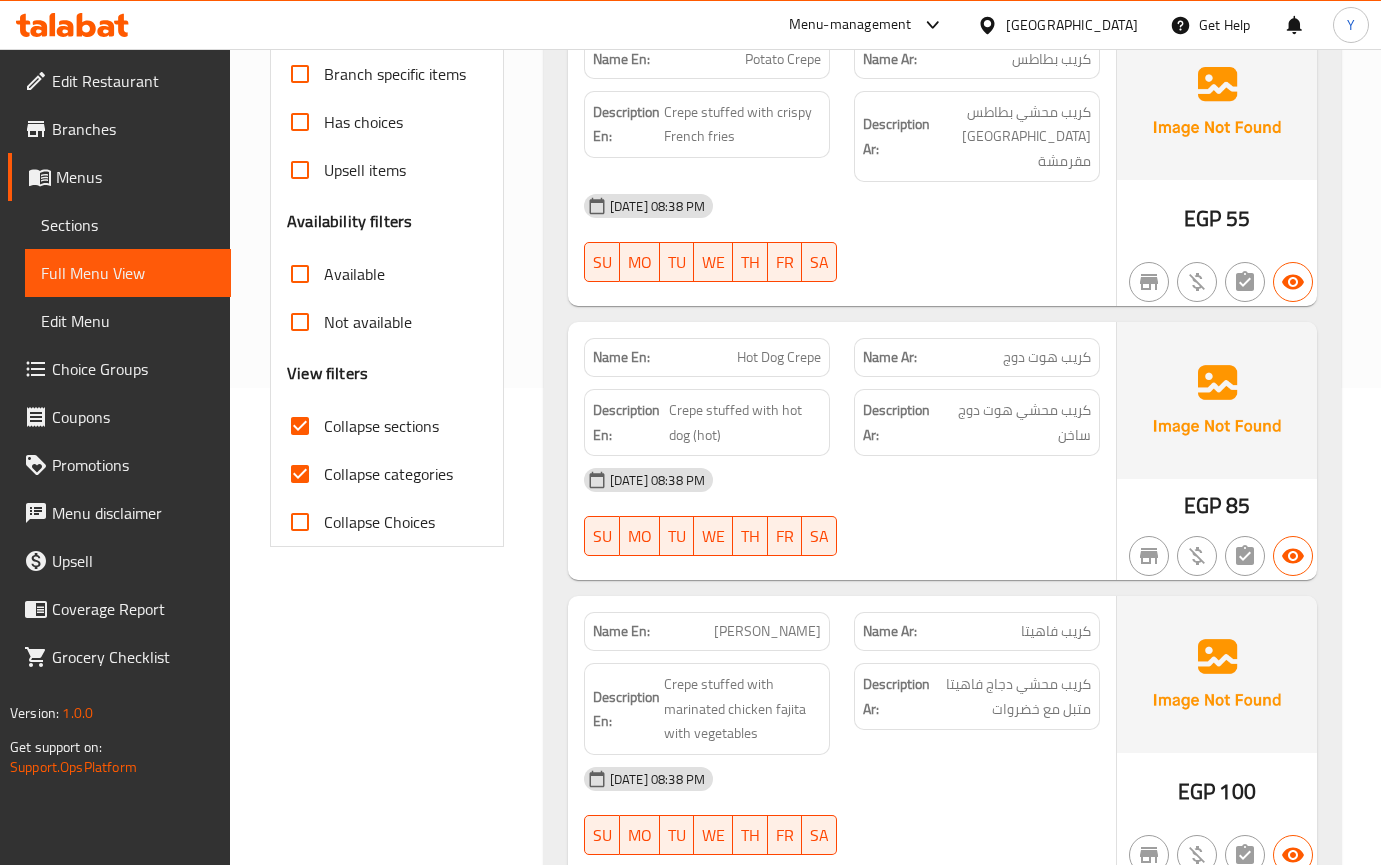 scroll, scrollTop: 558, scrollLeft: 0, axis: vertical 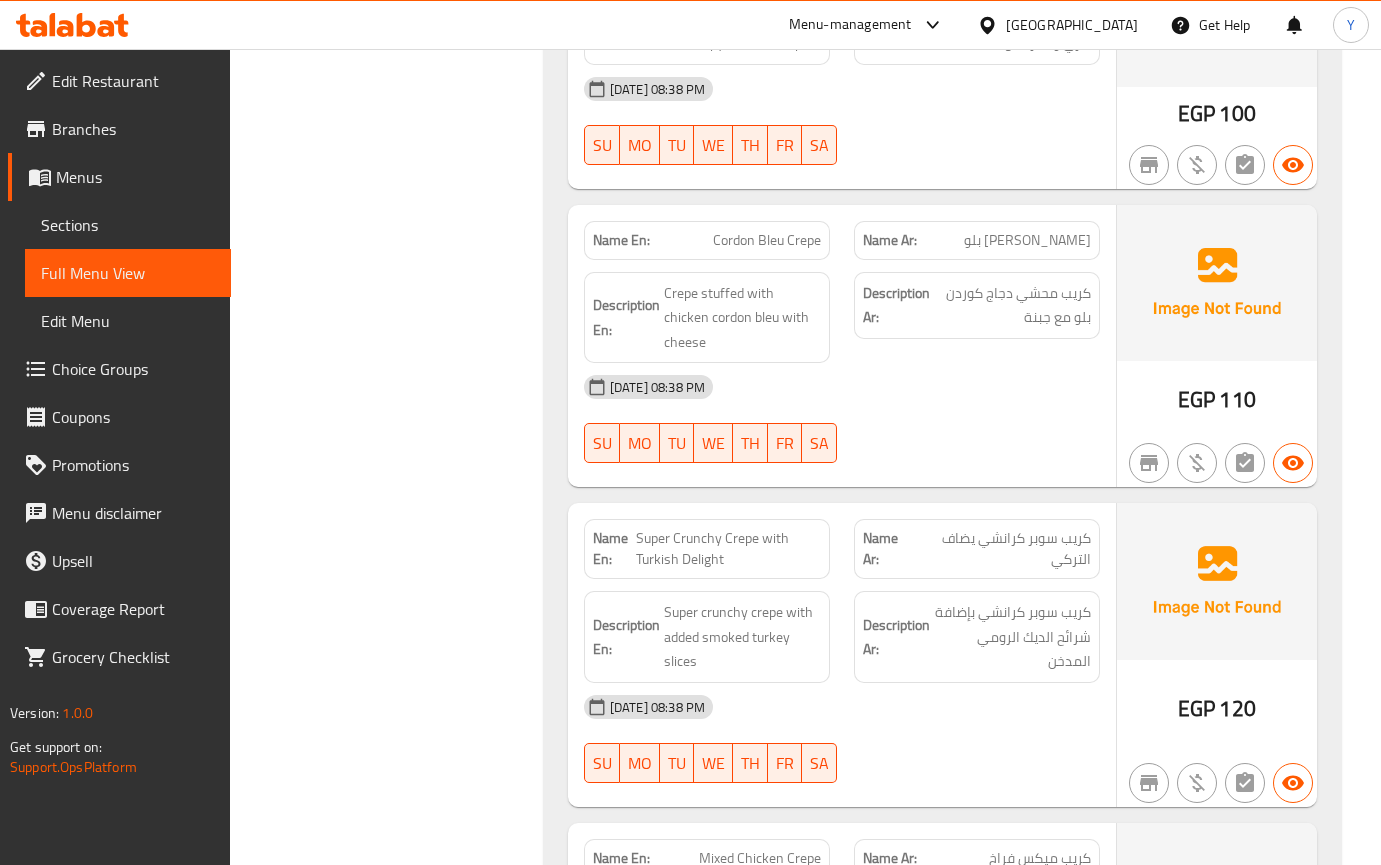 click on "كريب سوبر كرانشي يضاف التركي" at bounding box center (1002, 549) 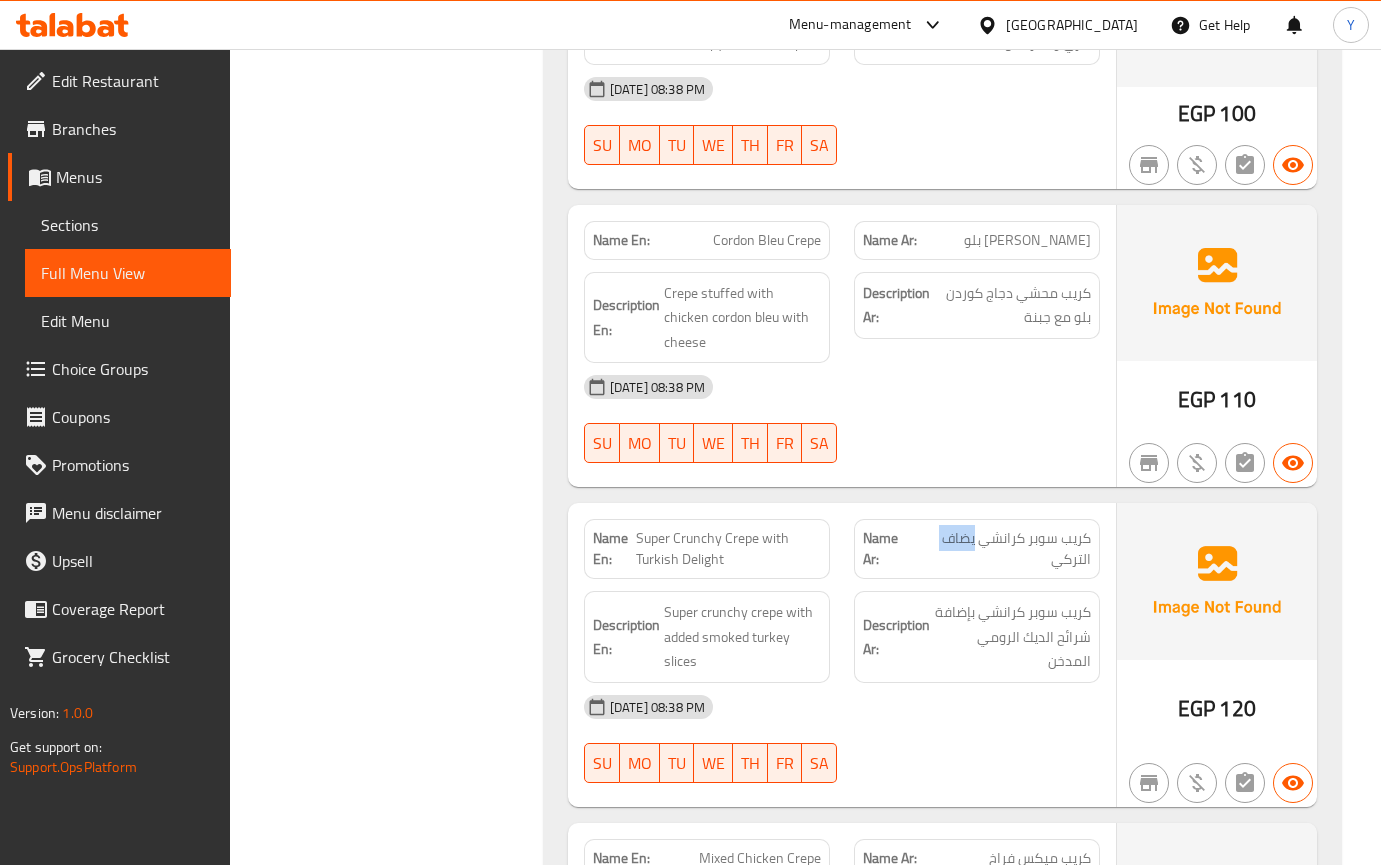 click on "كريب سوبر كرانشي يضاف التركي" at bounding box center (1002, 549) 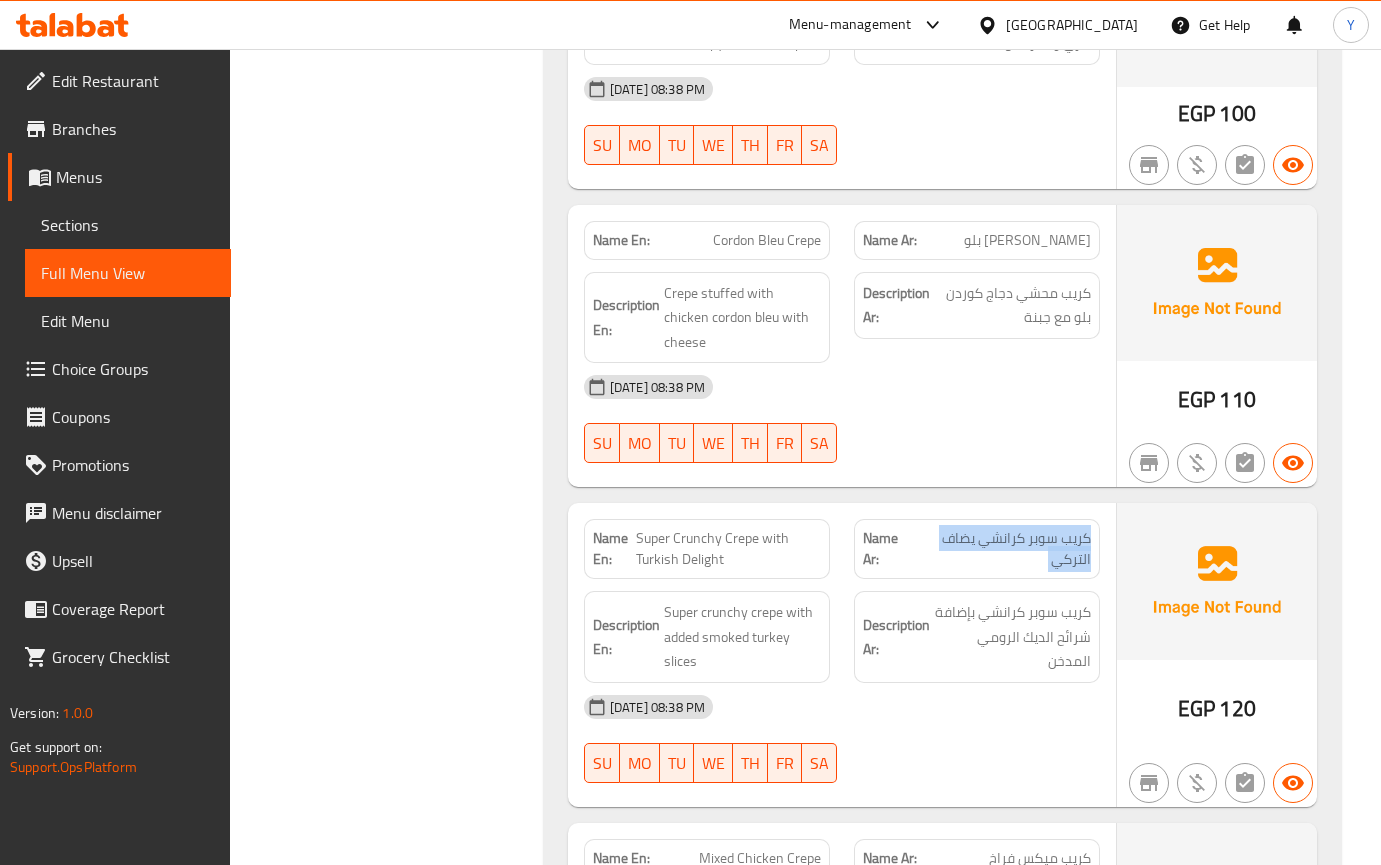 click on "كريب سوبر كرانشي يضاف التركي" at bounding box center (1002, 549) 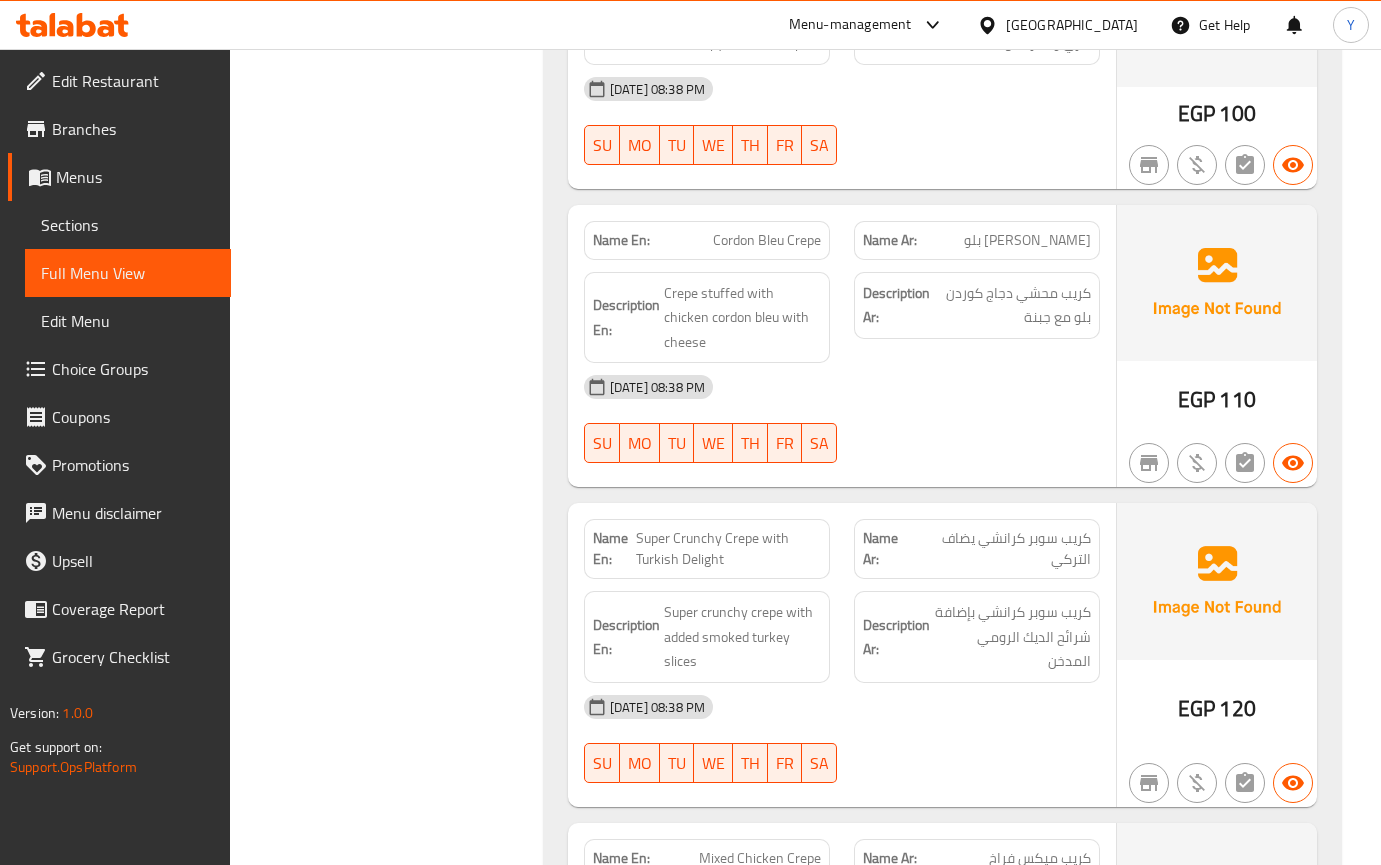click on "Super Crunchy Crepe with Turkish Delight" at bounding box center (728, 549) 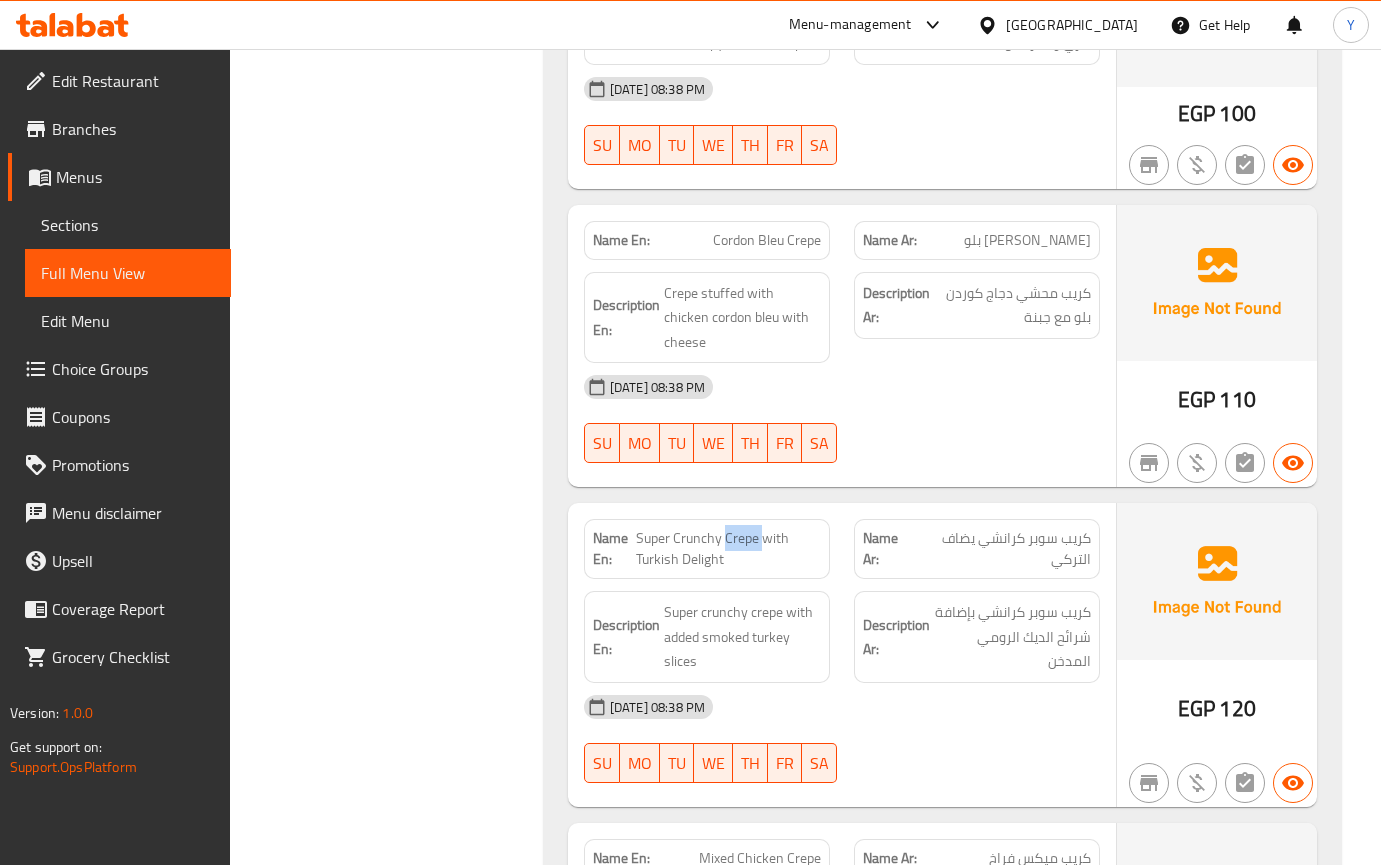 click on "Super Crunchy Crepe with Turkish Delight" at bounding box center (728, 549) 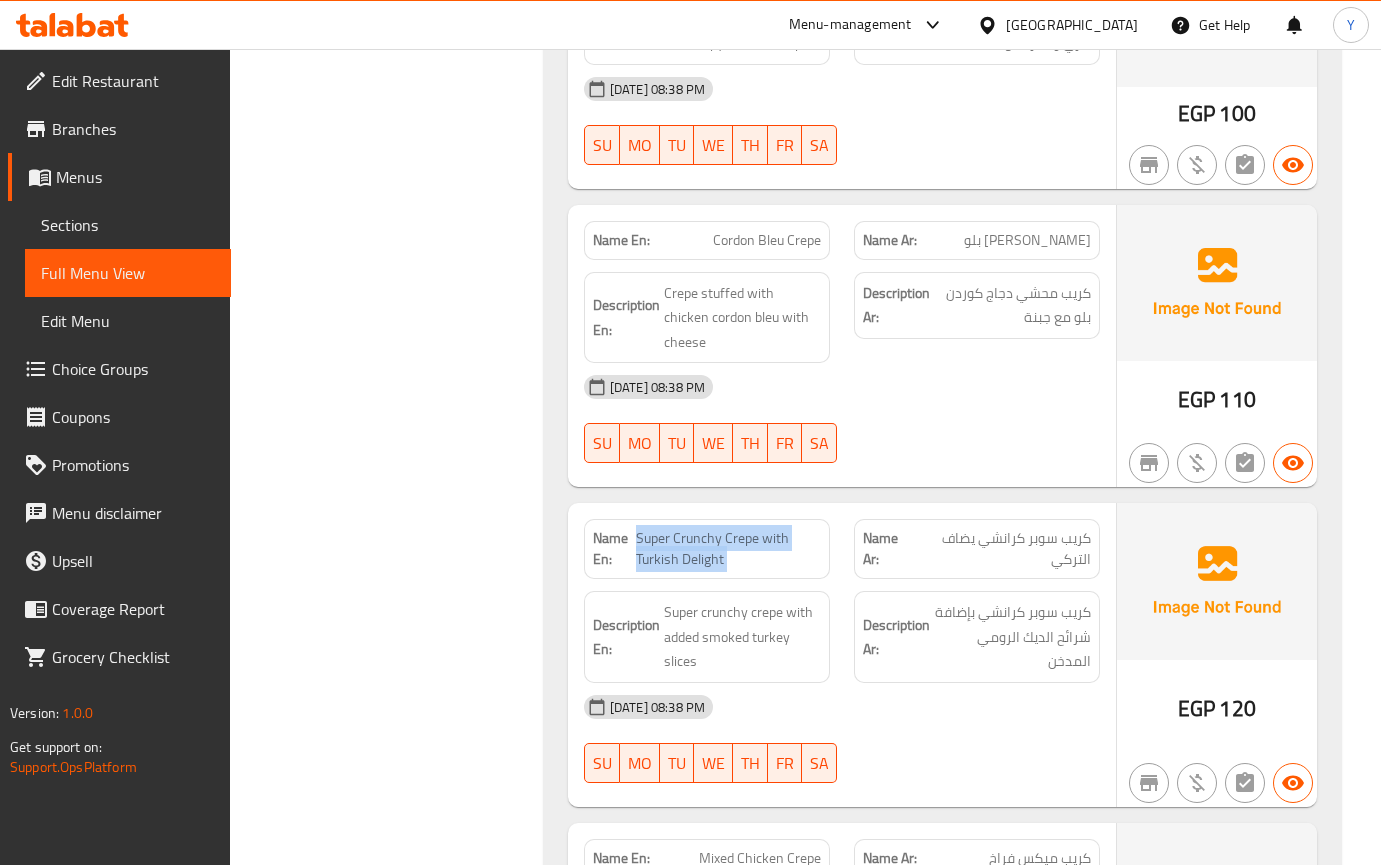 click on "Super Crunchy Crepe with Turkish Delight" at bounding box center [728, 549] 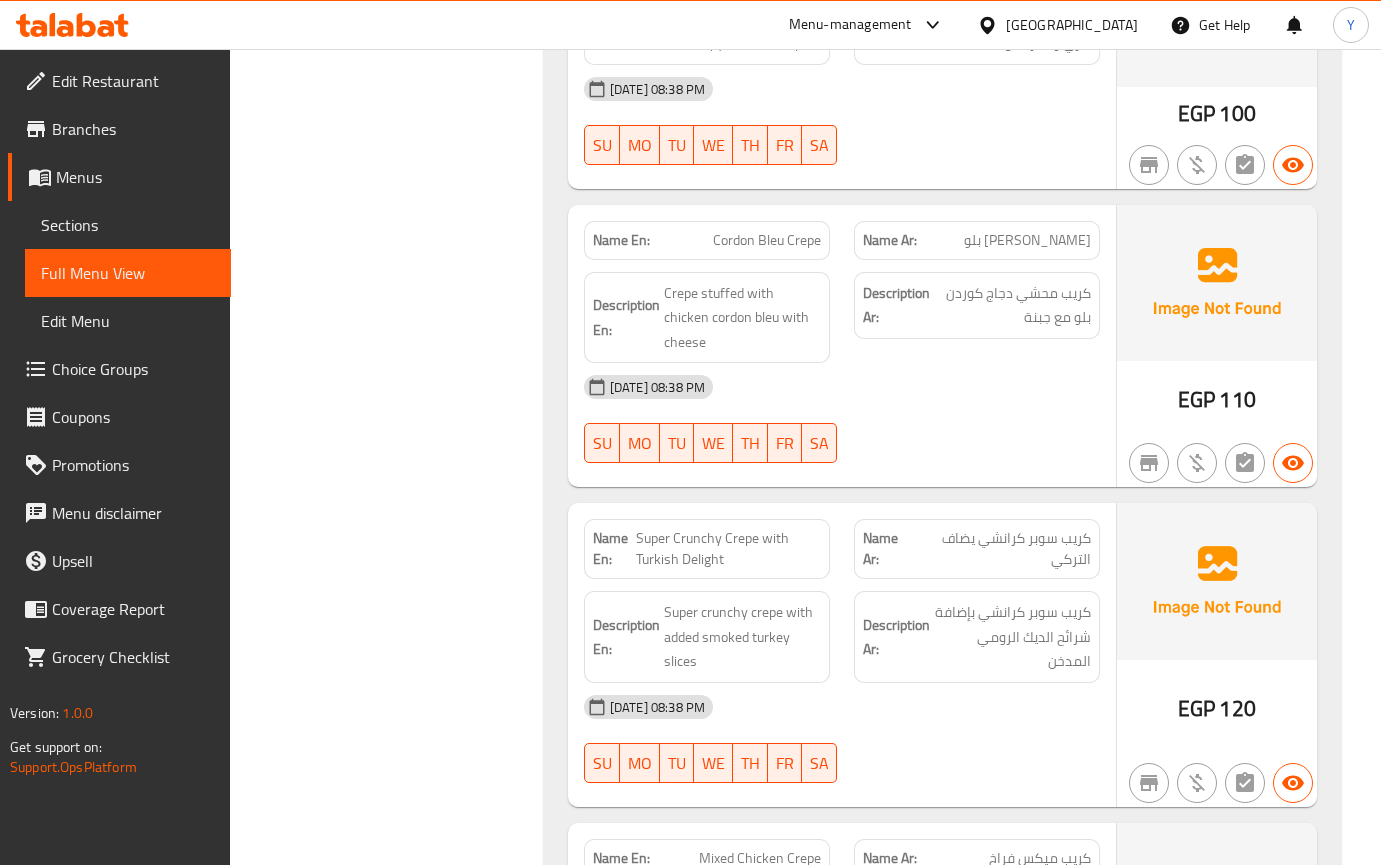 click on "11-07-2025 08:38 PM" at bounding box center [842, 707] 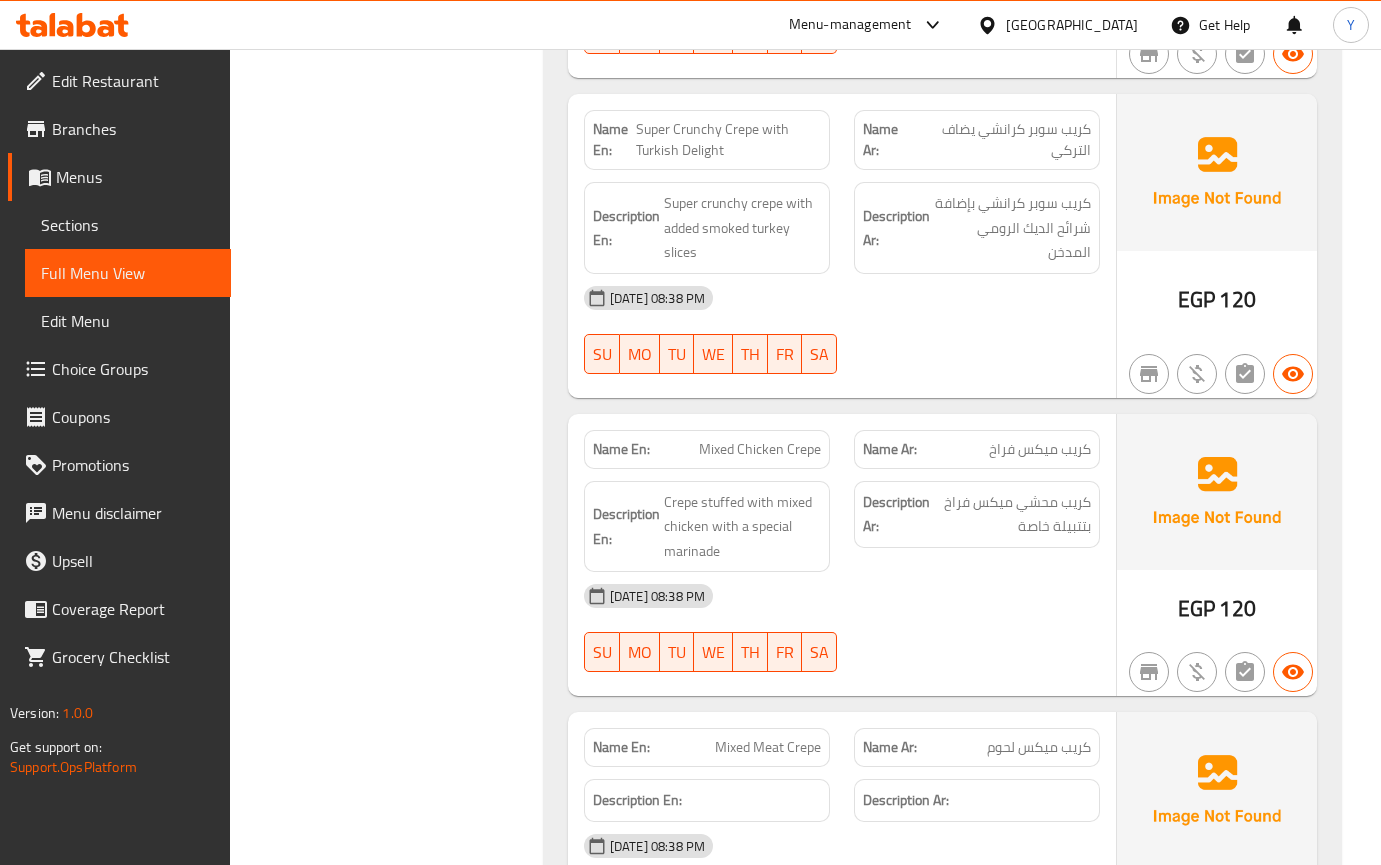 scroll, scrollTop: 2489, scrollLeft: 0, axis: vertical 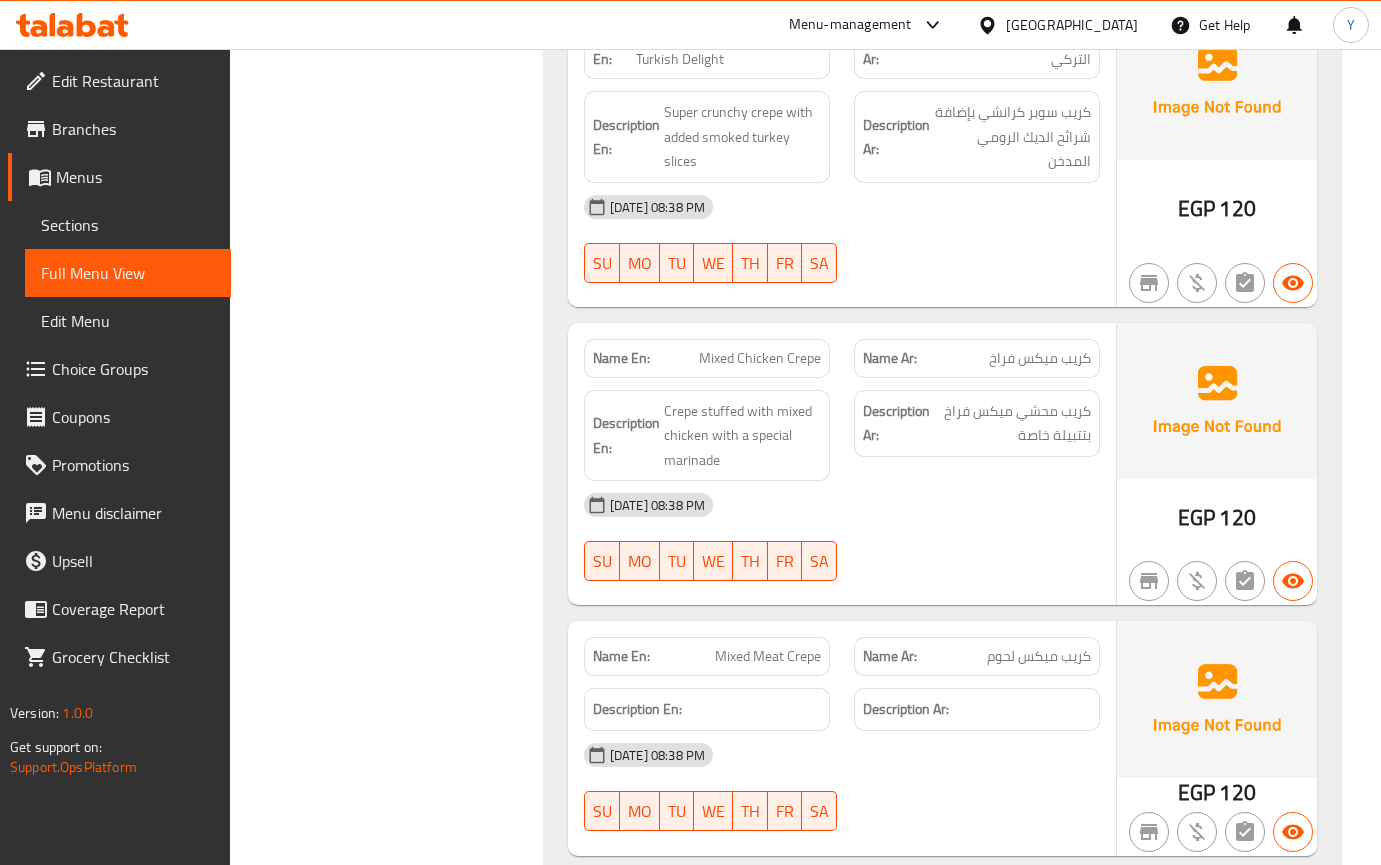 click at bounding box center [1217, 699] 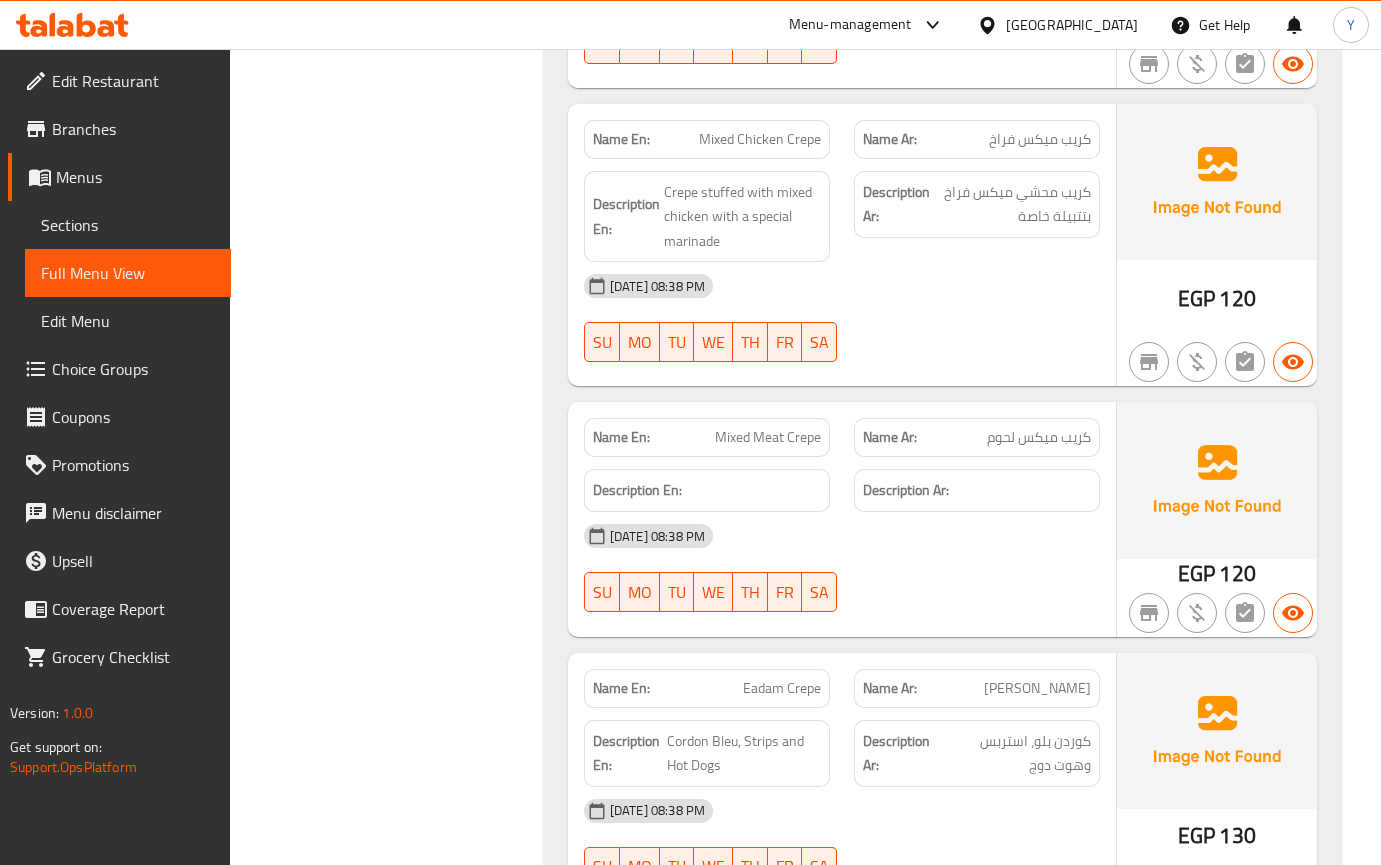 scroll, scrollTop: 2749, scrollLeft: 0, axis: vertical 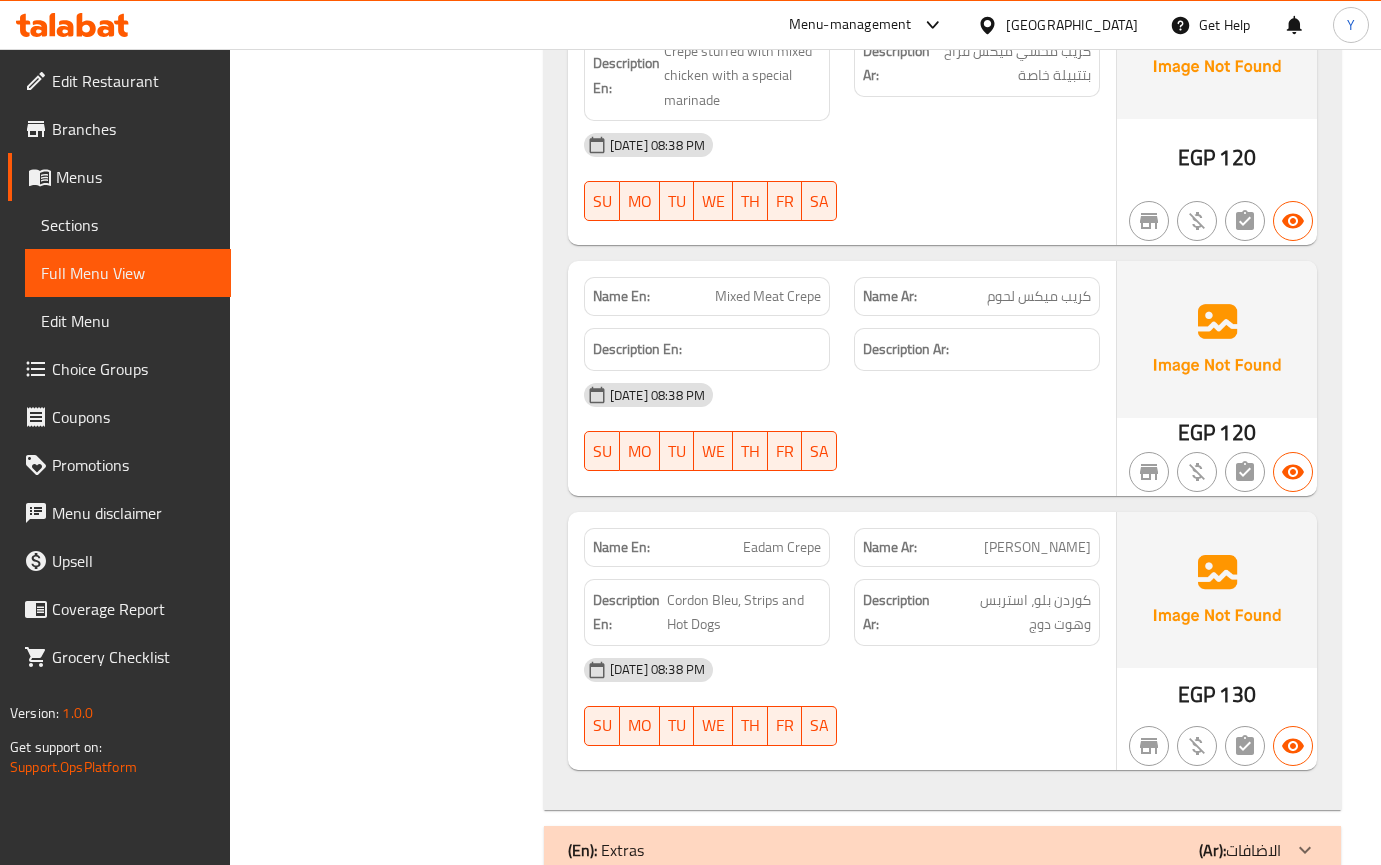 click at bounding box center (1305, -2556) 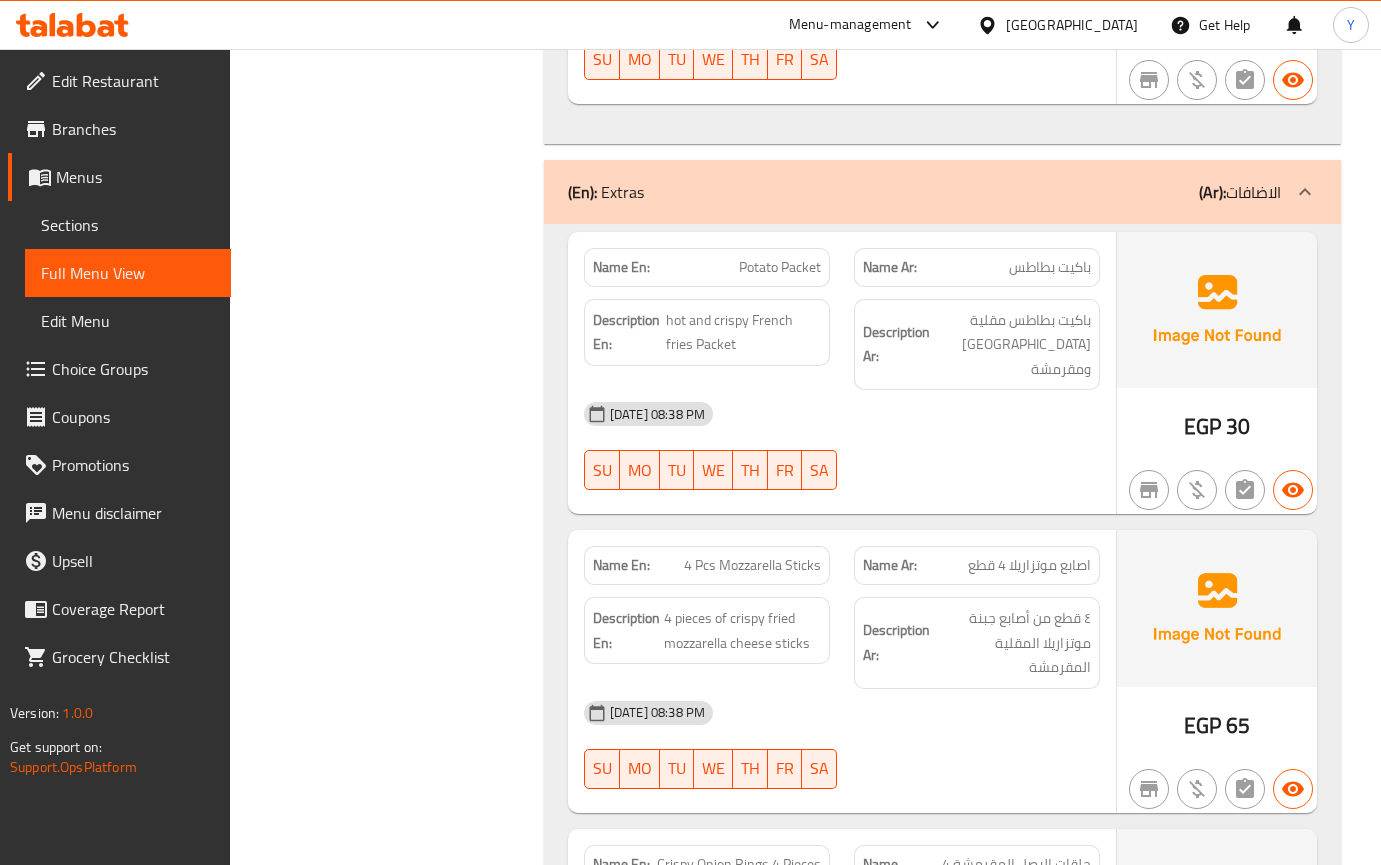 scroll, scrollTop: 3497, scrollLeft: 0, axis: vertical 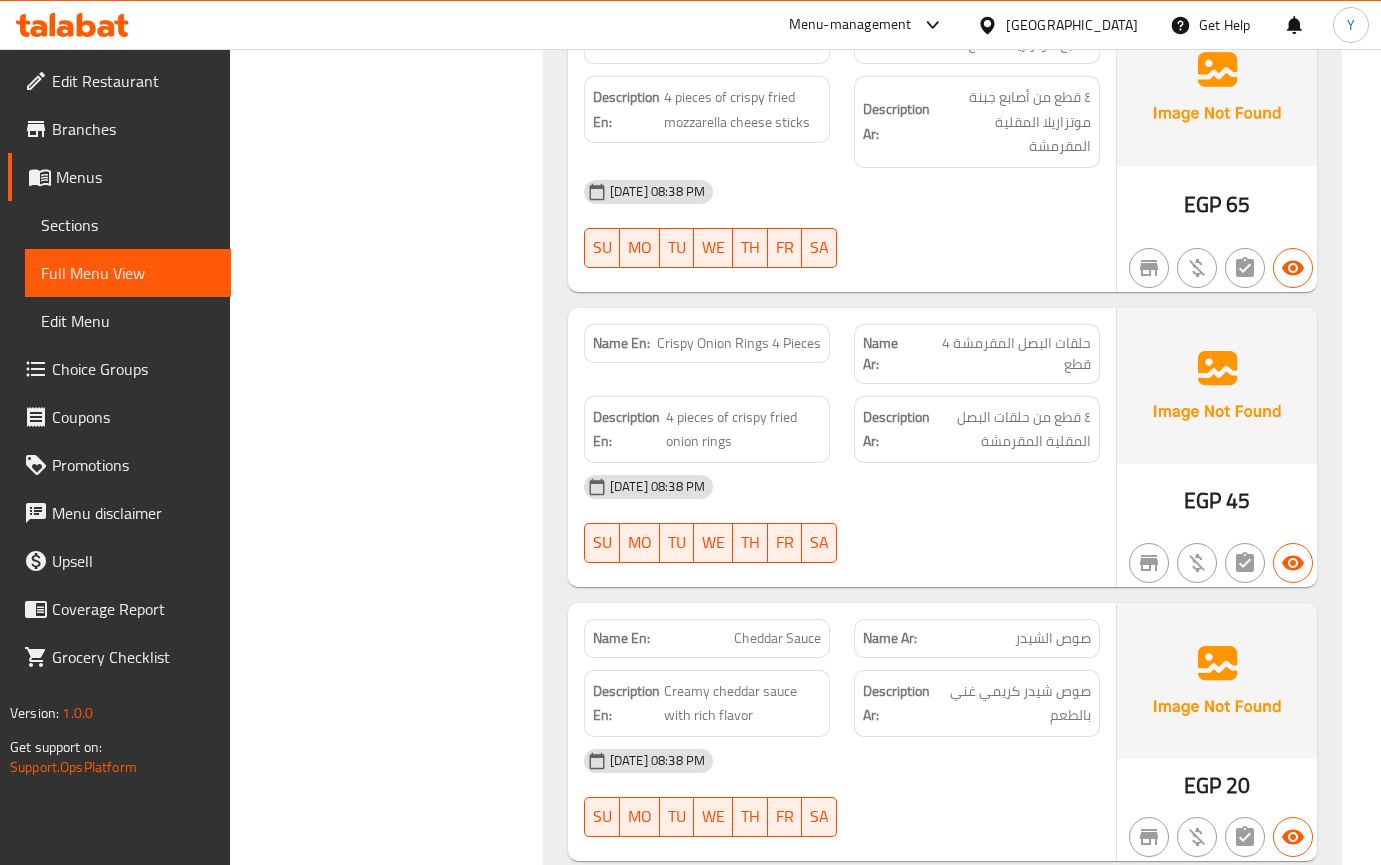 drag, startPoint x: 1182, startPoint y: 625, endPoint x: 1170, endPoint y: 623, distance: 12.165525 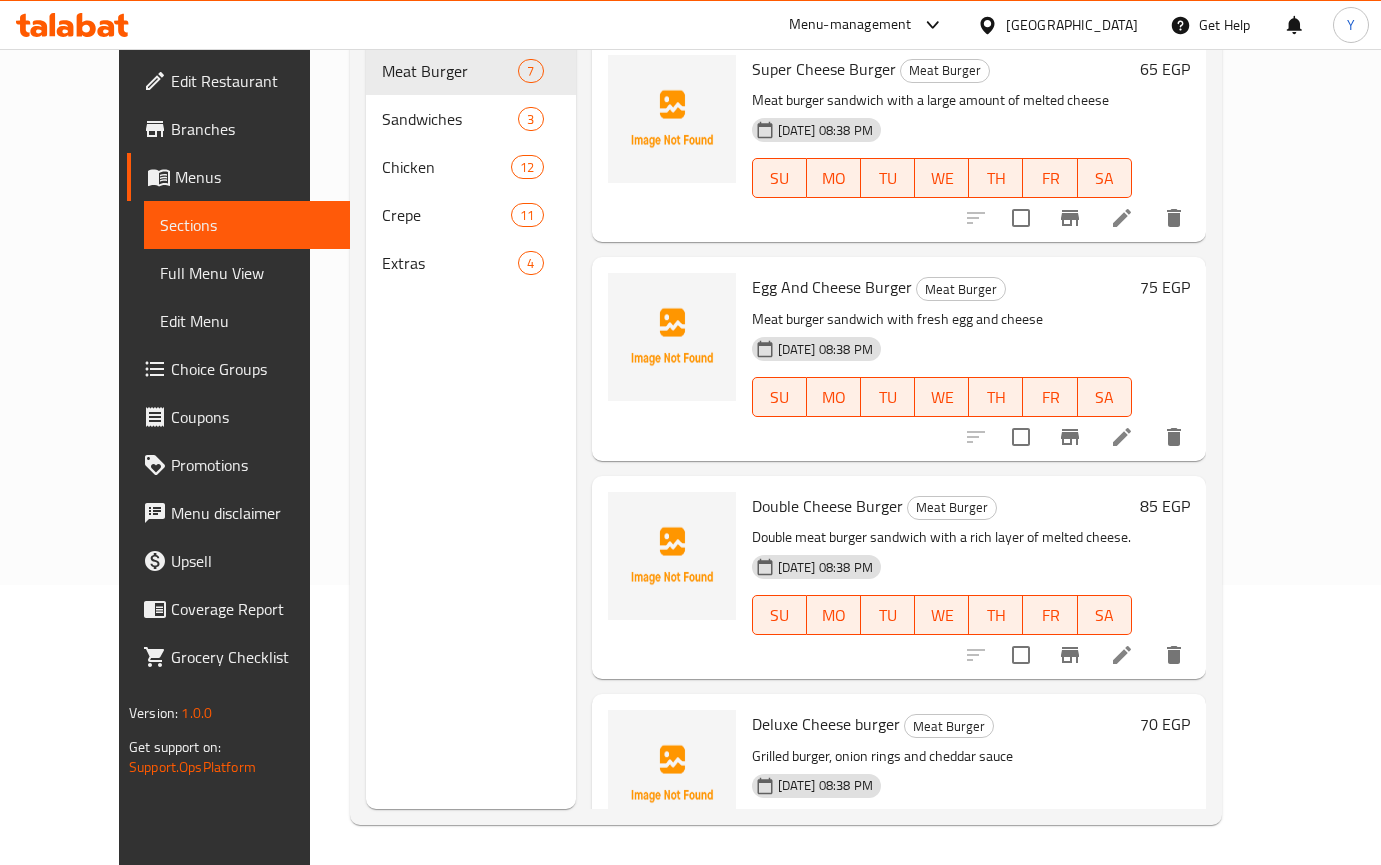 scroll, scrollTop: 280, scrollLeft: 0, axis: vertical 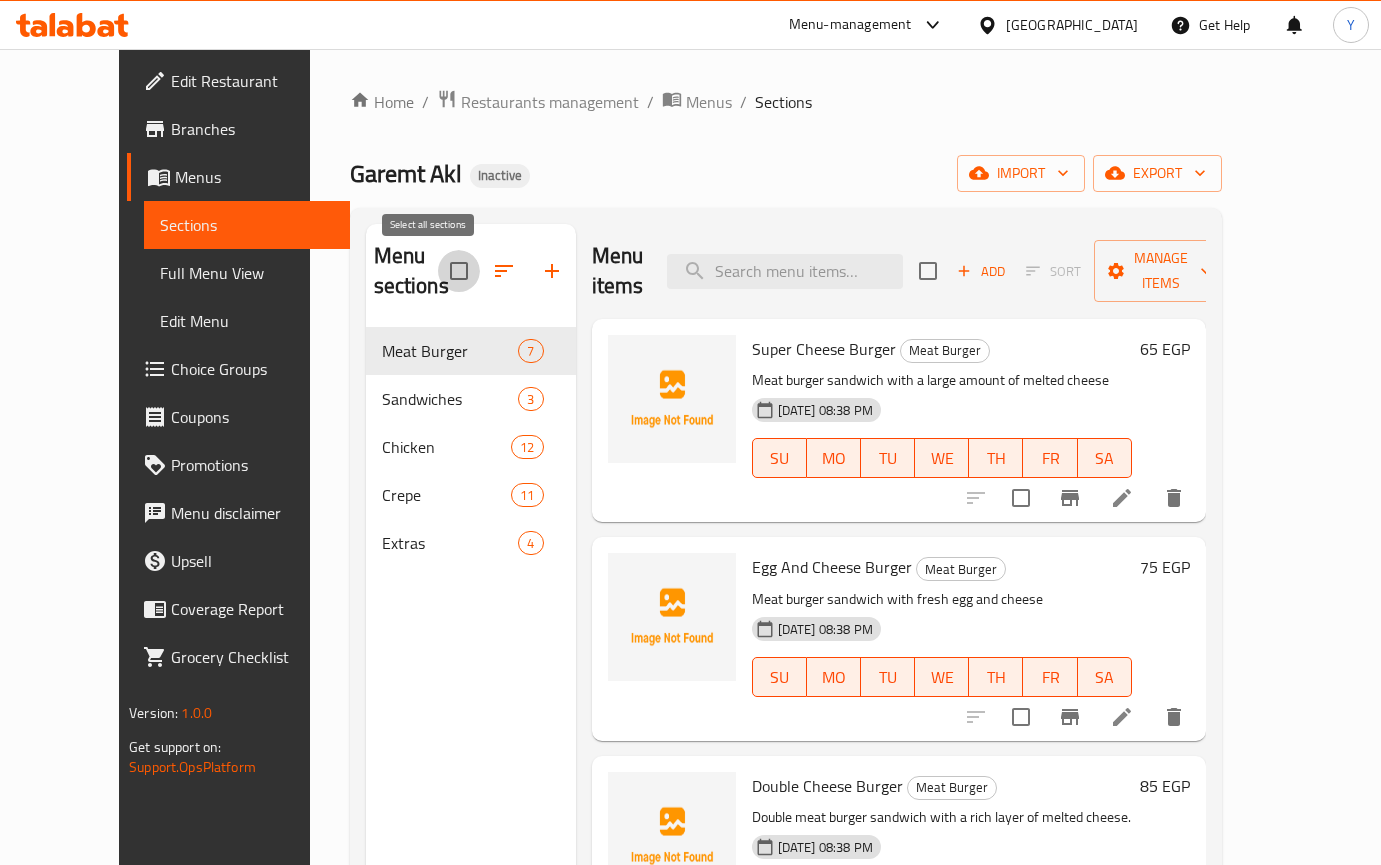 click at bounding box center [459, 271] 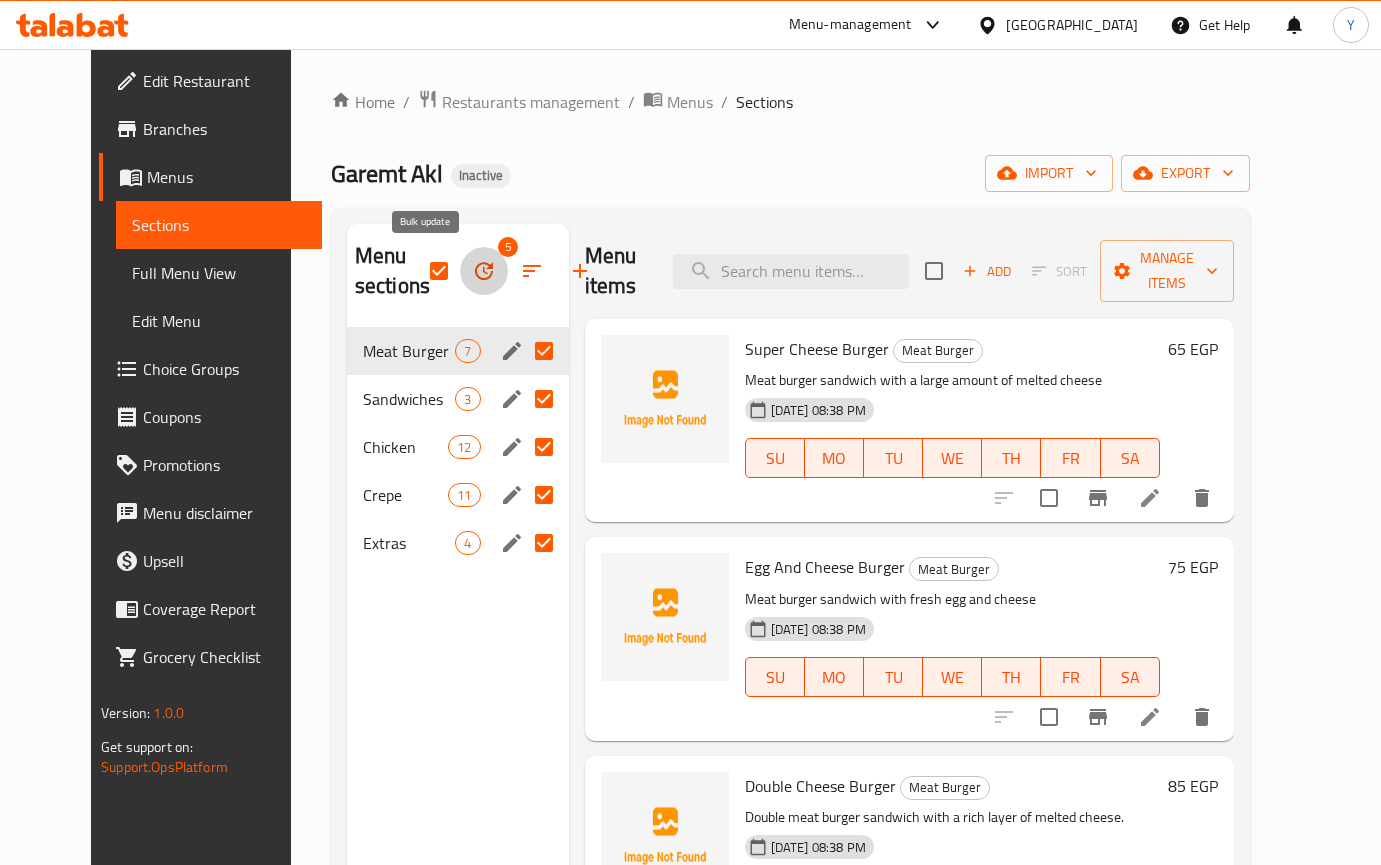 click 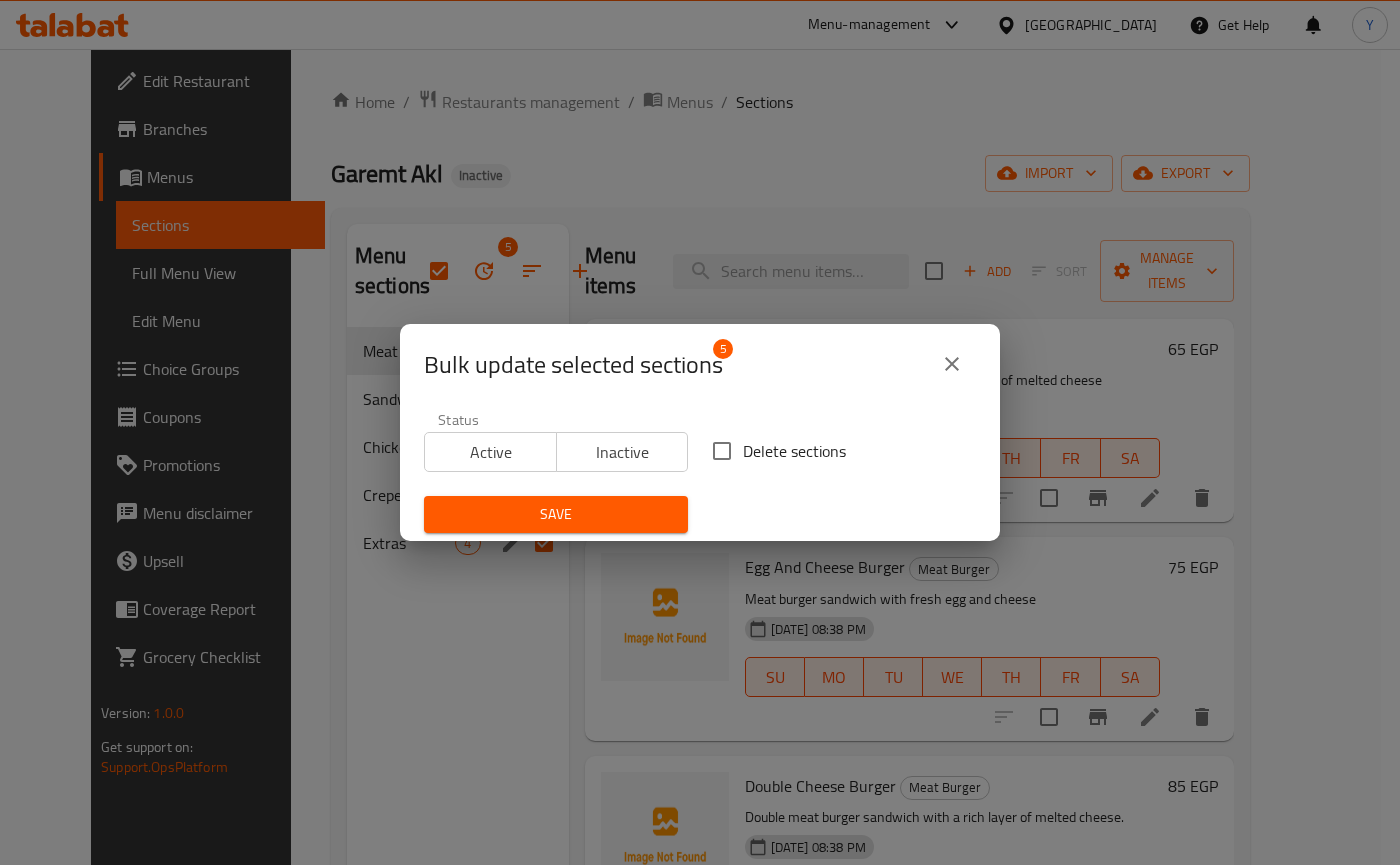 click on "Delete sections" at bounding box center [773, 451] 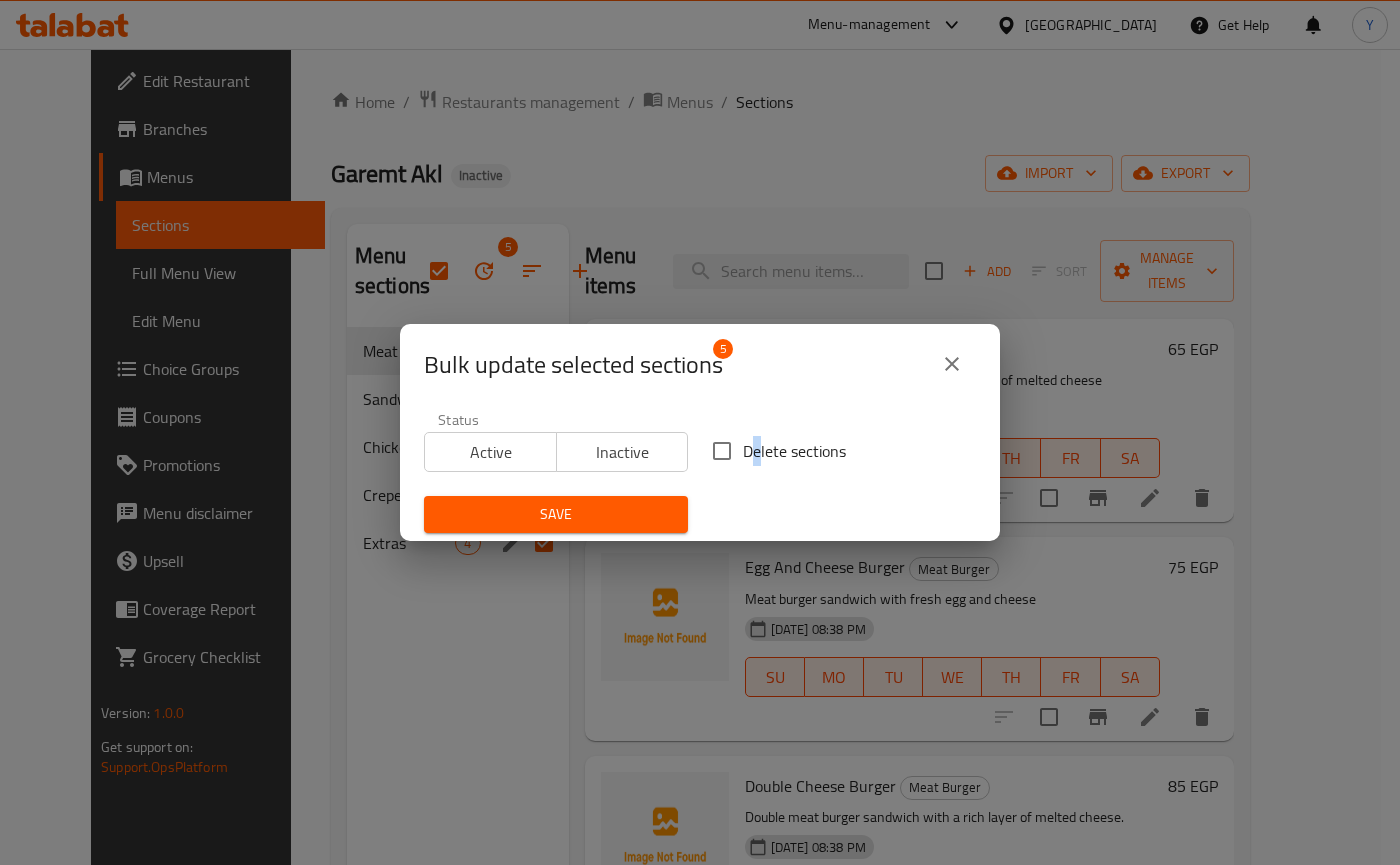 click on "Delete sections" at bounding box center (722, 451) 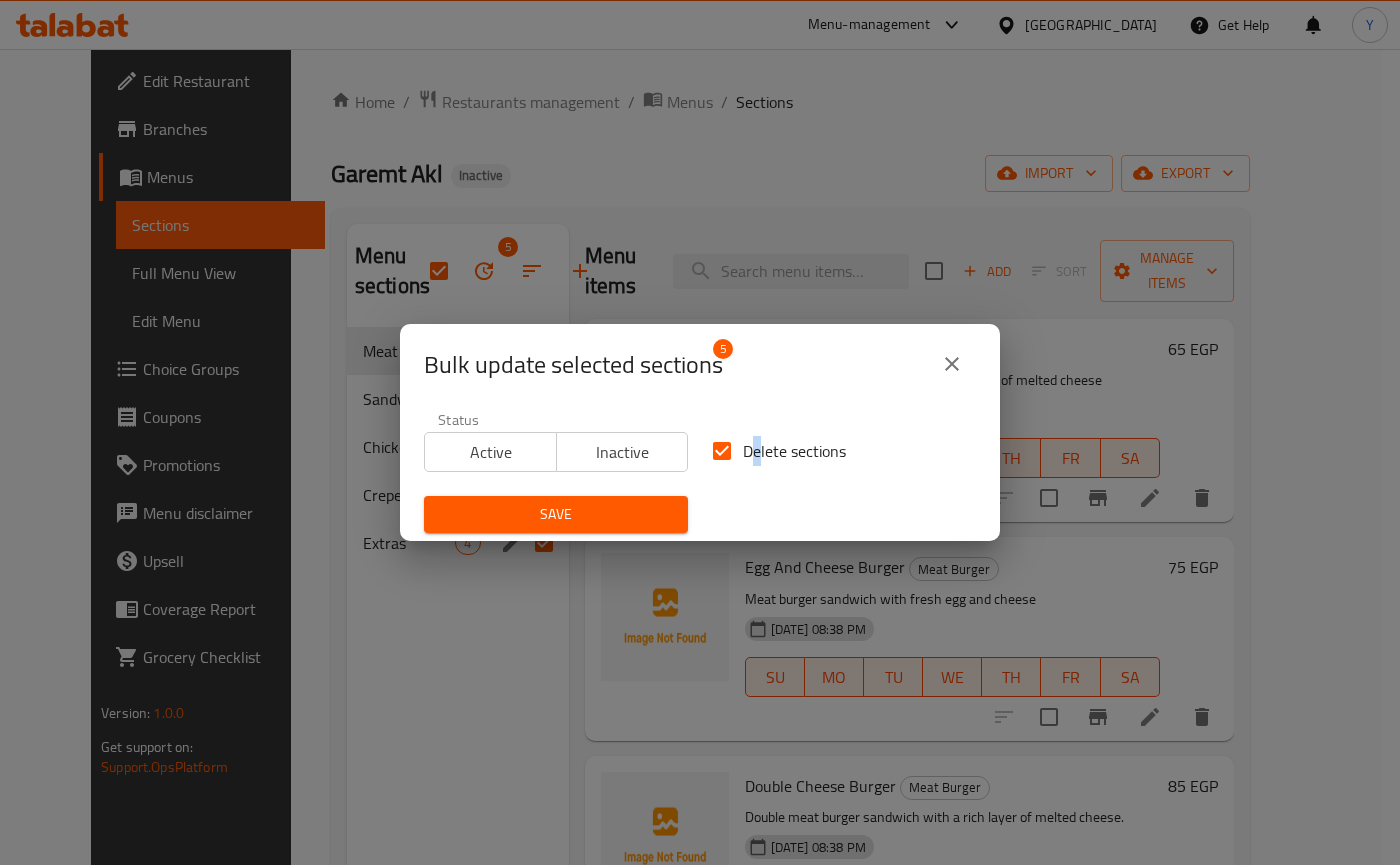 click on "Save" at bounding box center [556, 514] 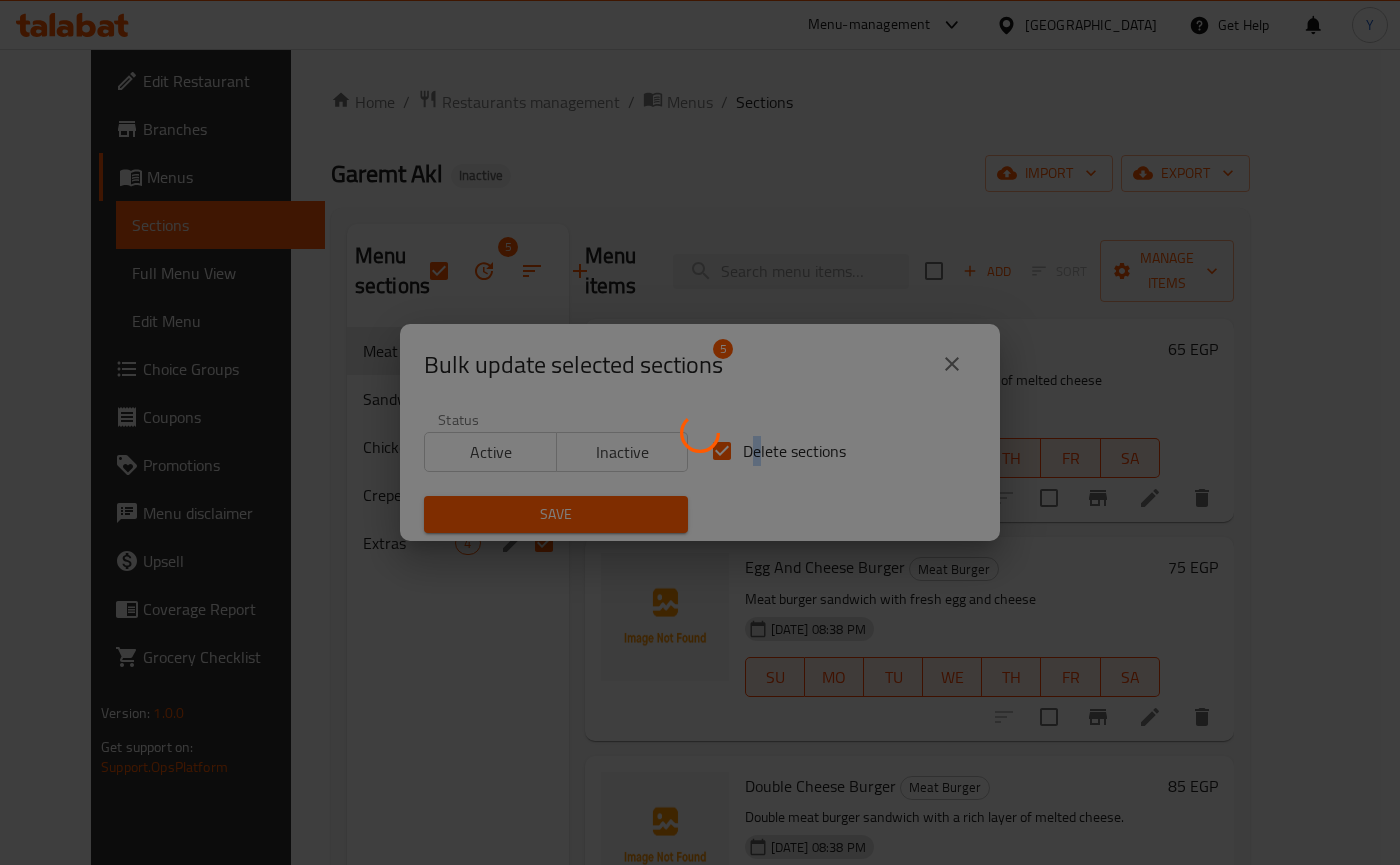 checkbox on "false" 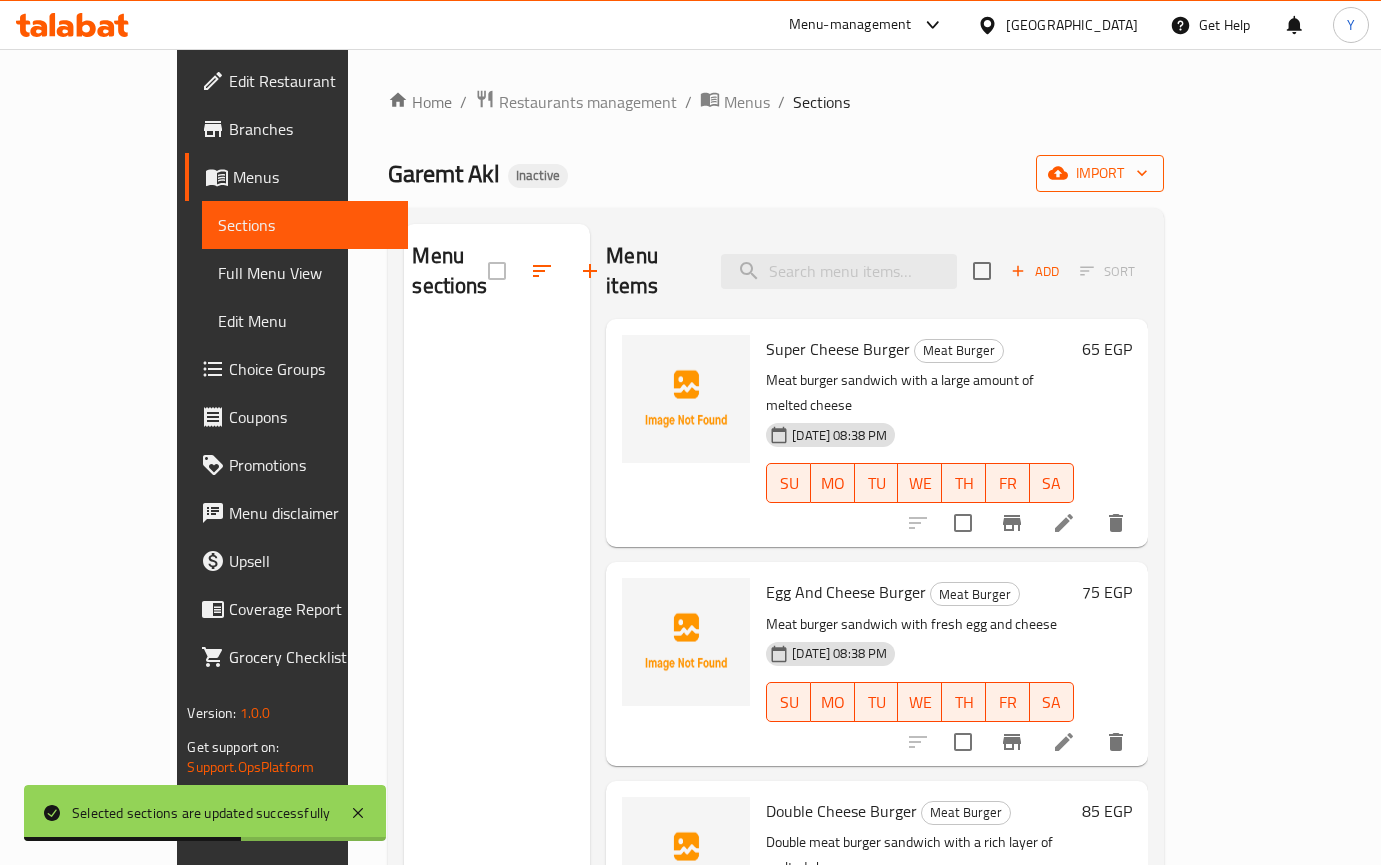 click 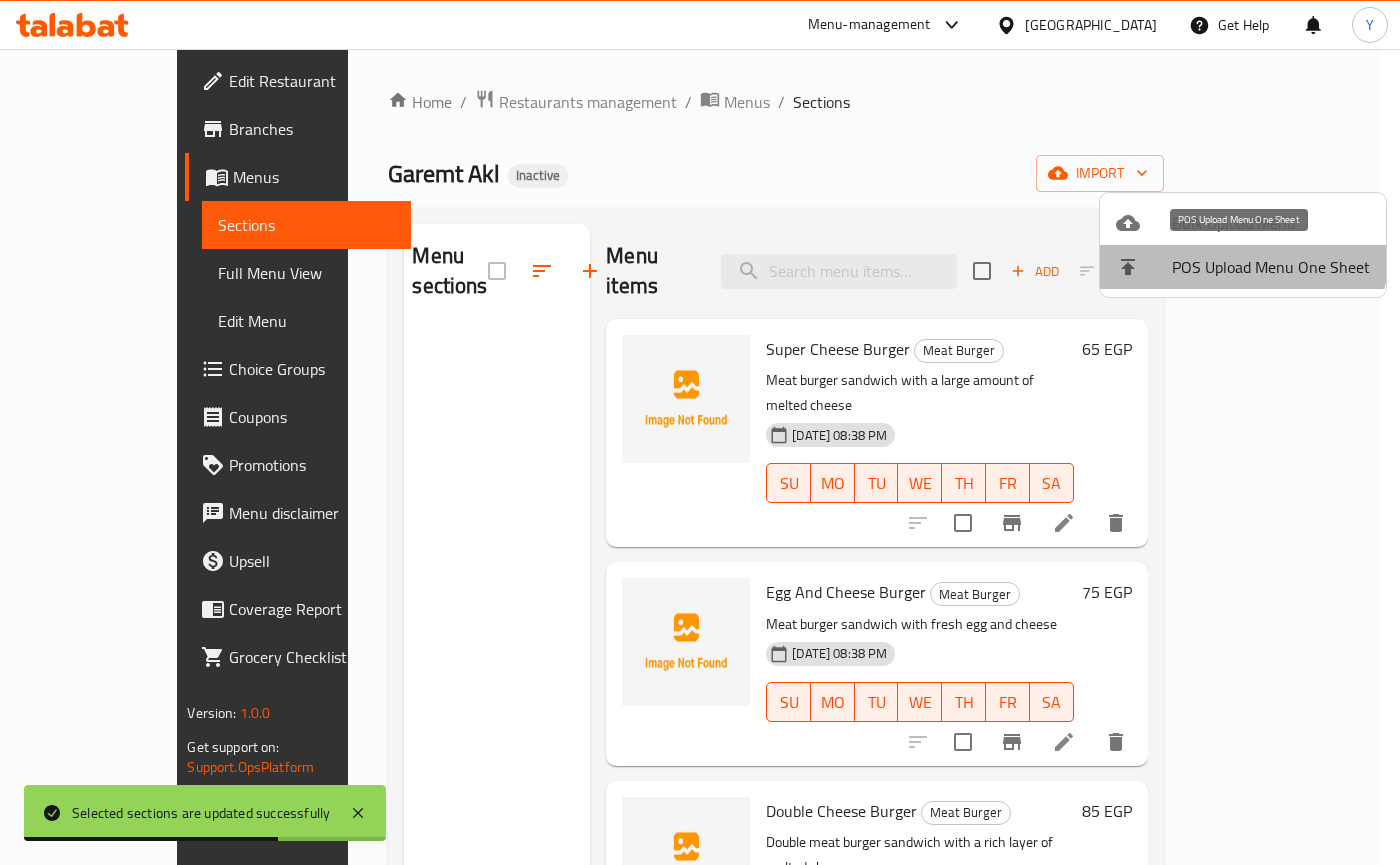 click on "POS Upload Menu One Sheet" at bounding box center [1243, 267] 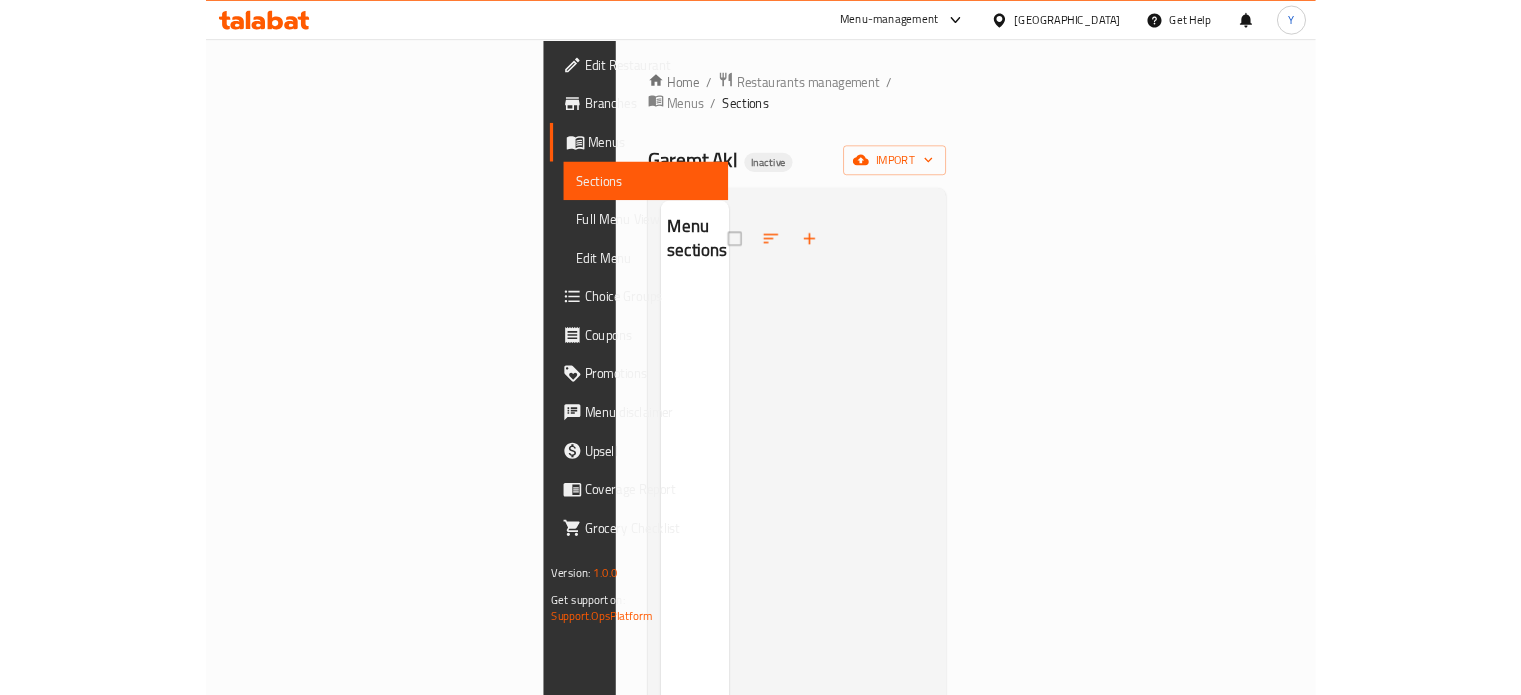 scroll, scrollTop: 0, scrollLeft: 0, axis: both 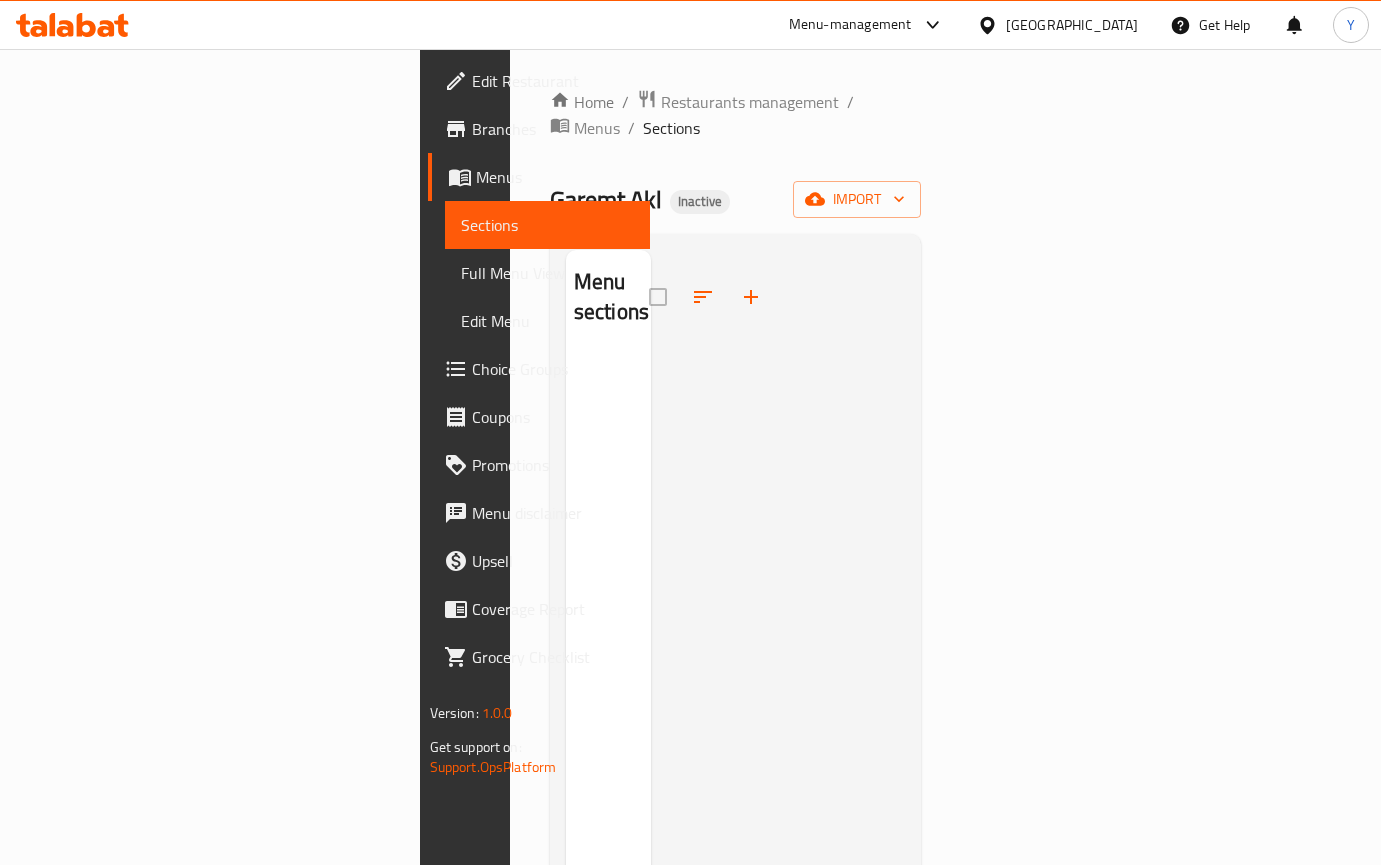 click on "Home / Restaurants management / Menus / Sections Garemt Akl Inactive import Menu sections" at bounding box center (736, 610) 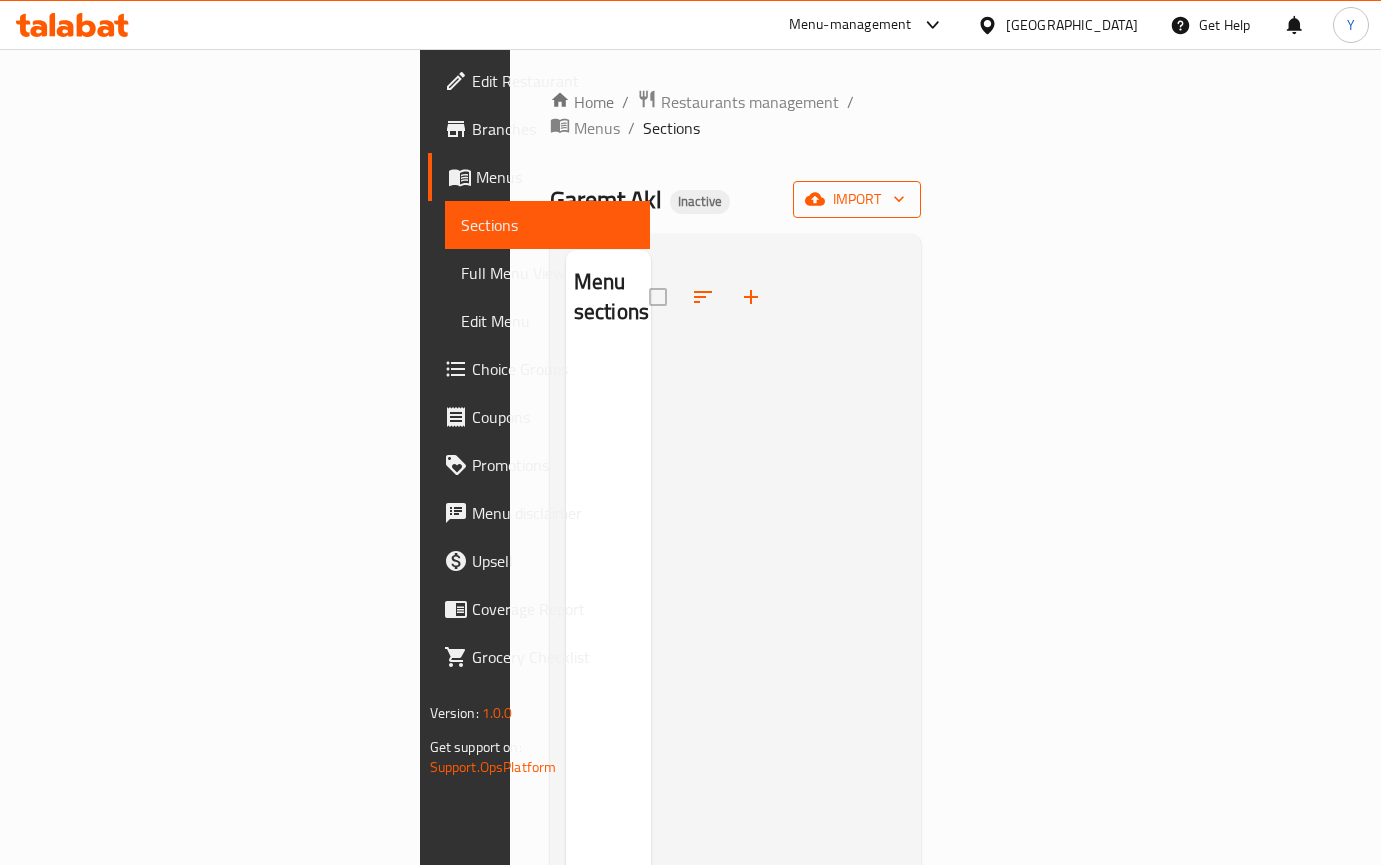 click on "import" at bounding box center [857, 199] 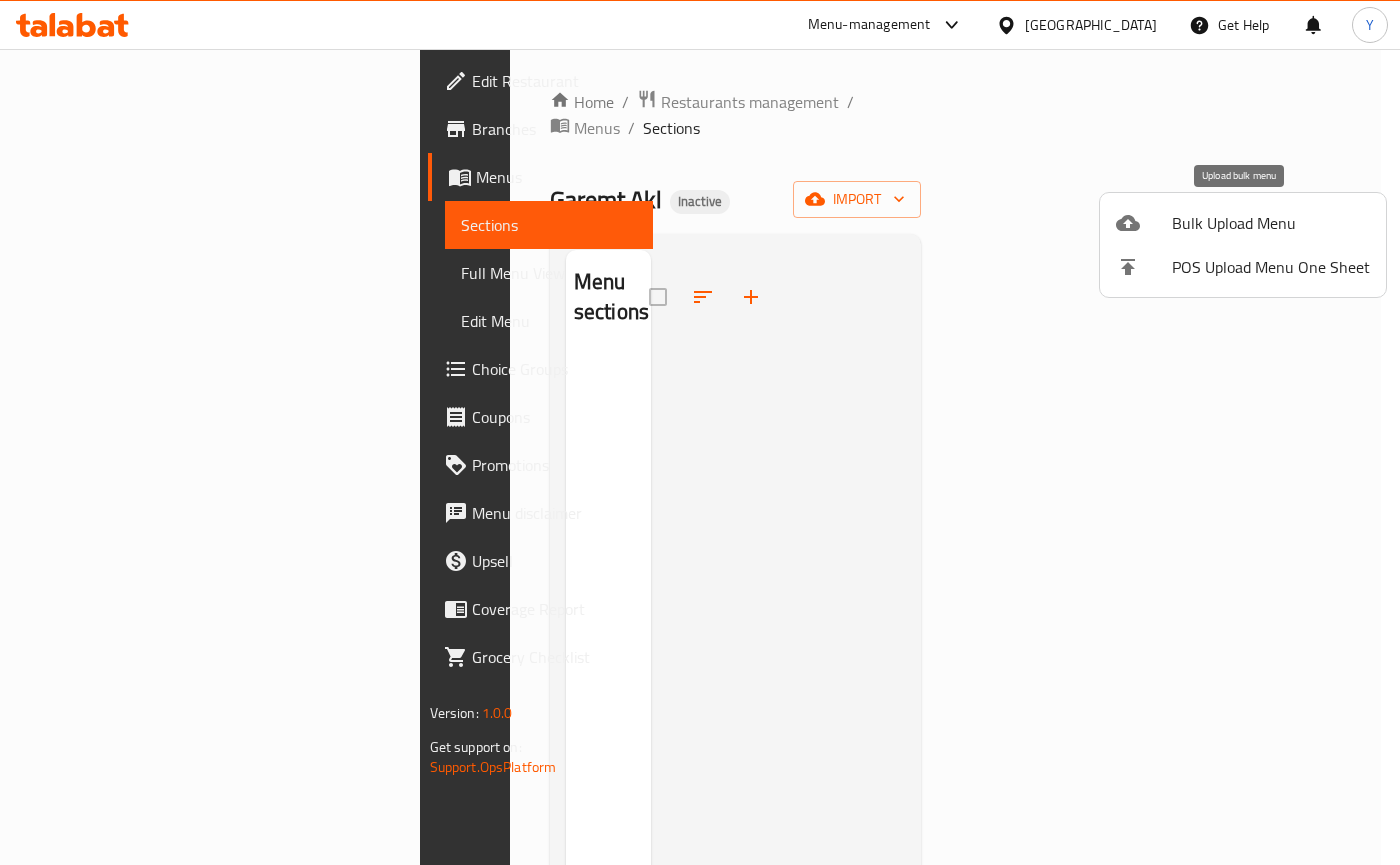 click at bounding box center (1144, 223) 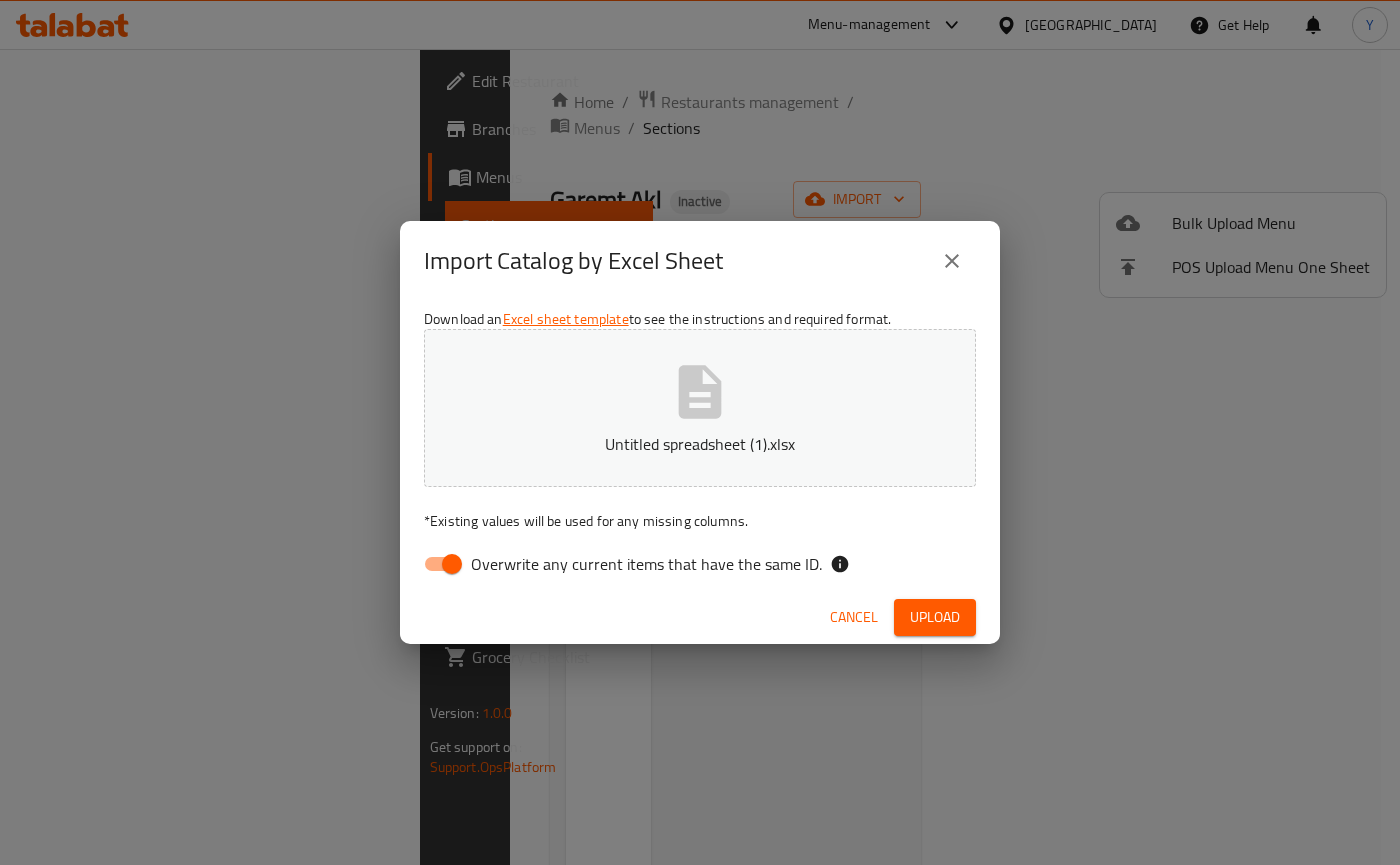 click on "Overwrite any current items that have the same ID." at bounding box center [452, 564] 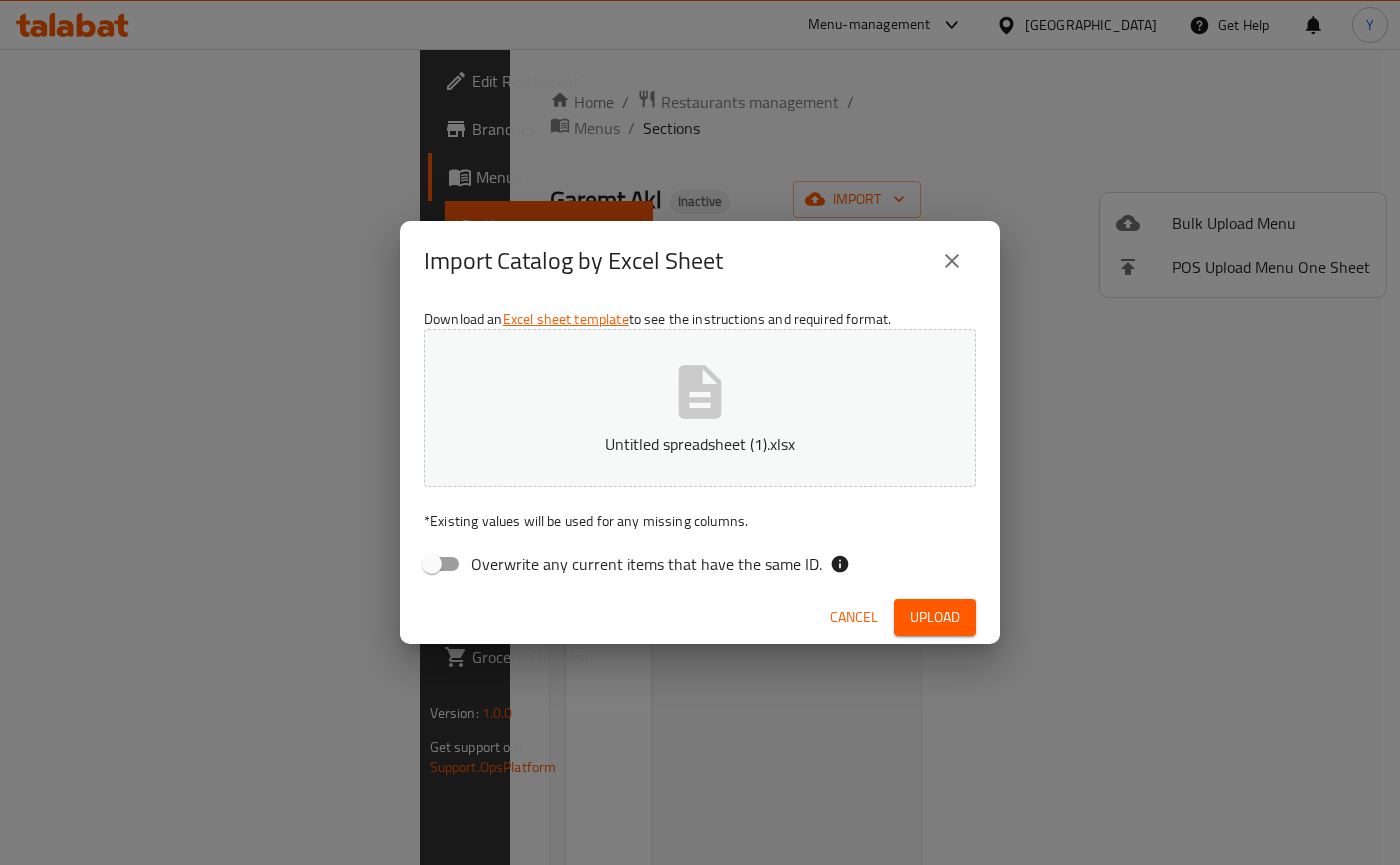 click on "Upload" at bounding box center [935, 617] 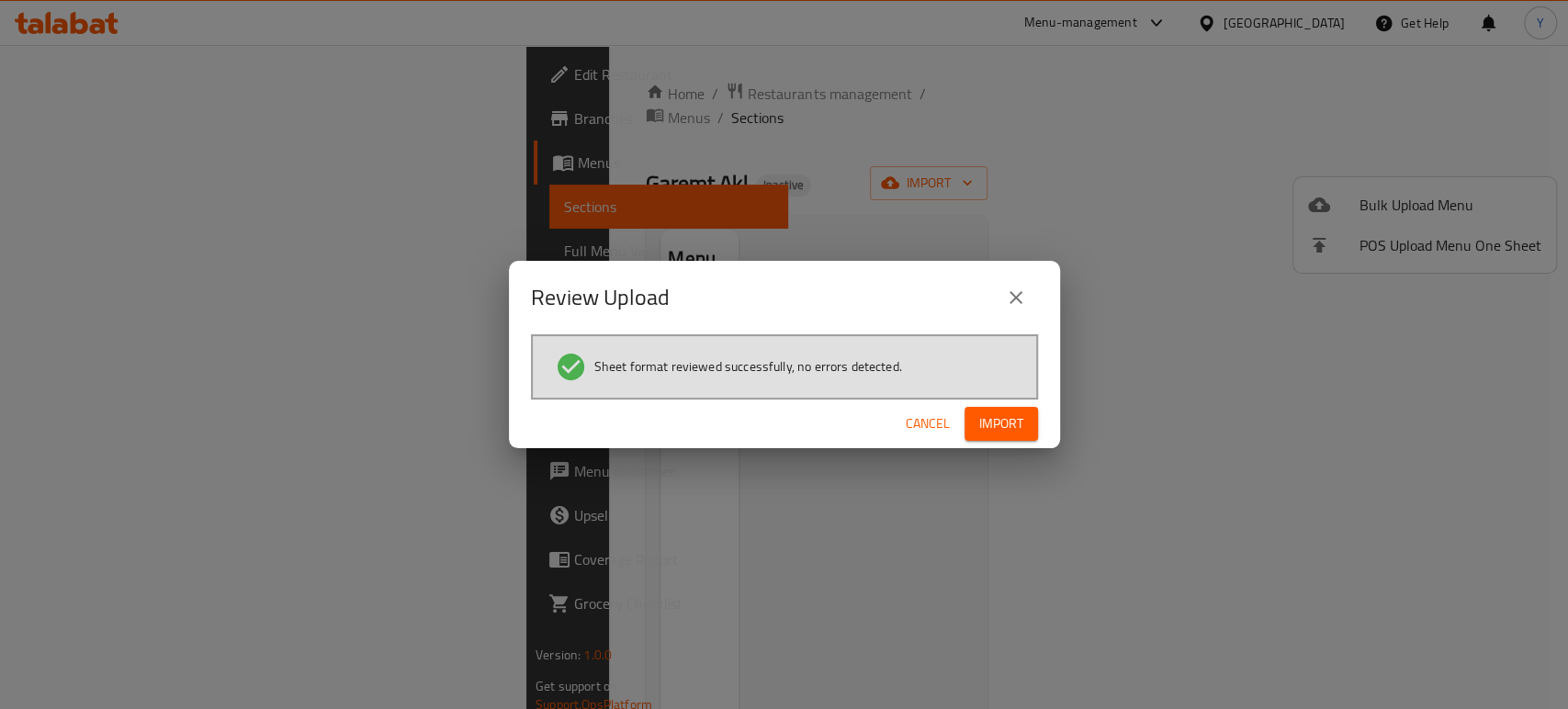 drag, startPoint x: 1580, startPoint y: 4, endPoint x: 987, endPoint y: 427, distance: 728.40785 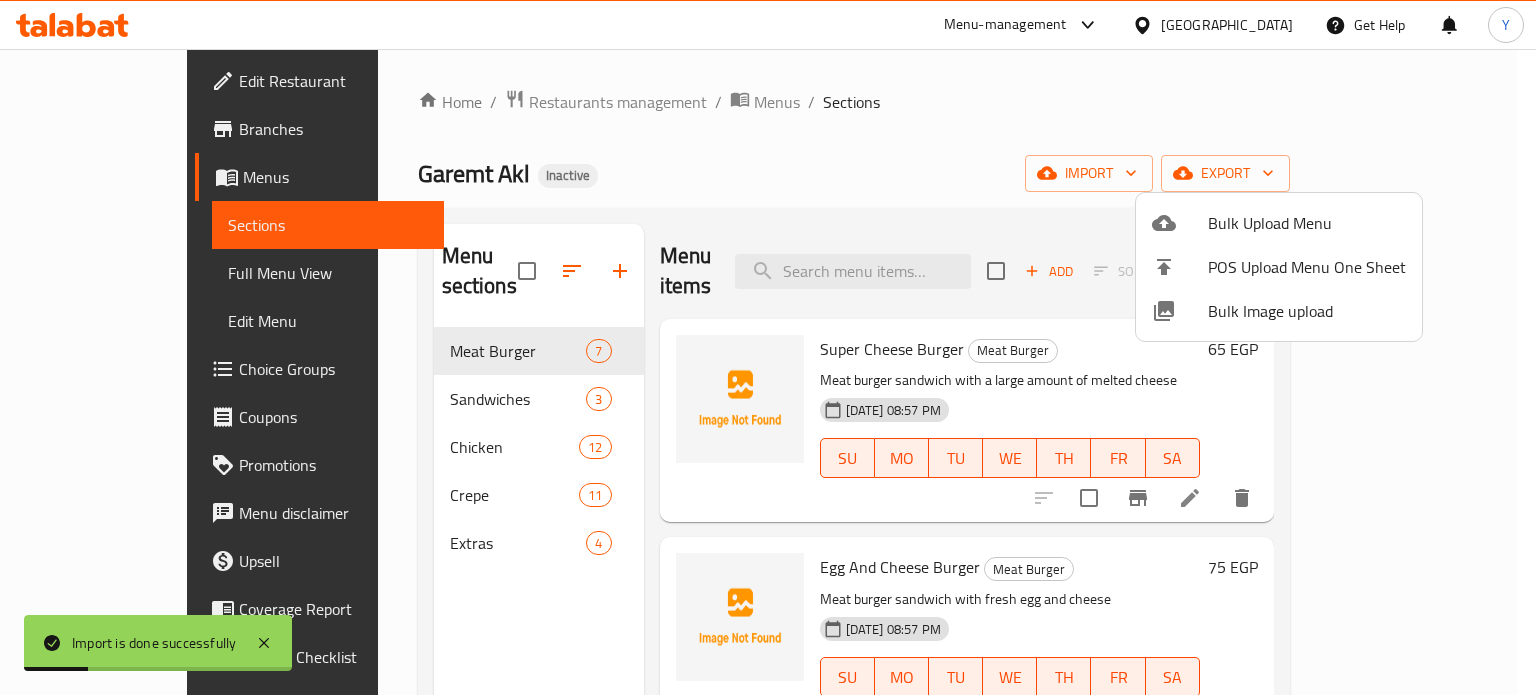 drag, startPoint x: 1432, startPoint y: 3, endPoint x: 150, endPoint y: 276, distance: 1310.7452 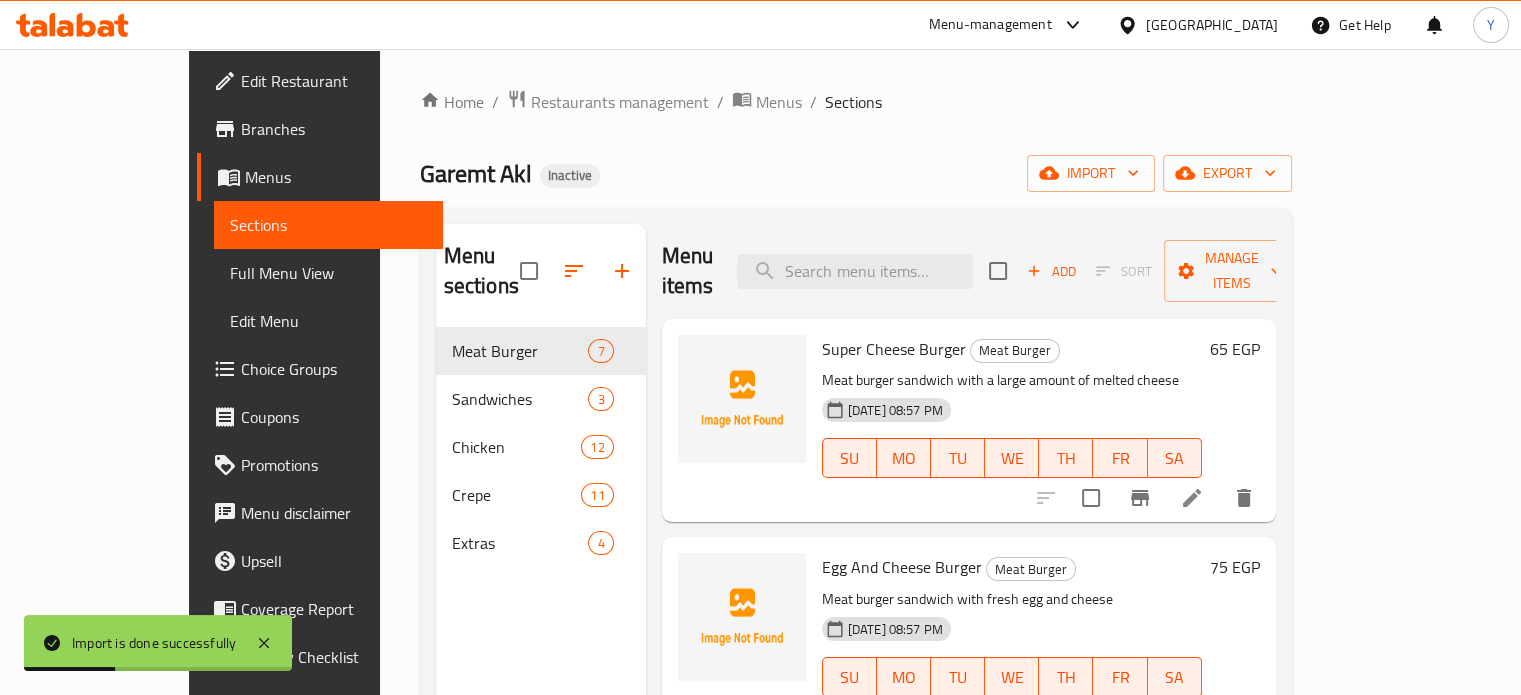 click on "Full Menu View" at bounding box center [328, 273] 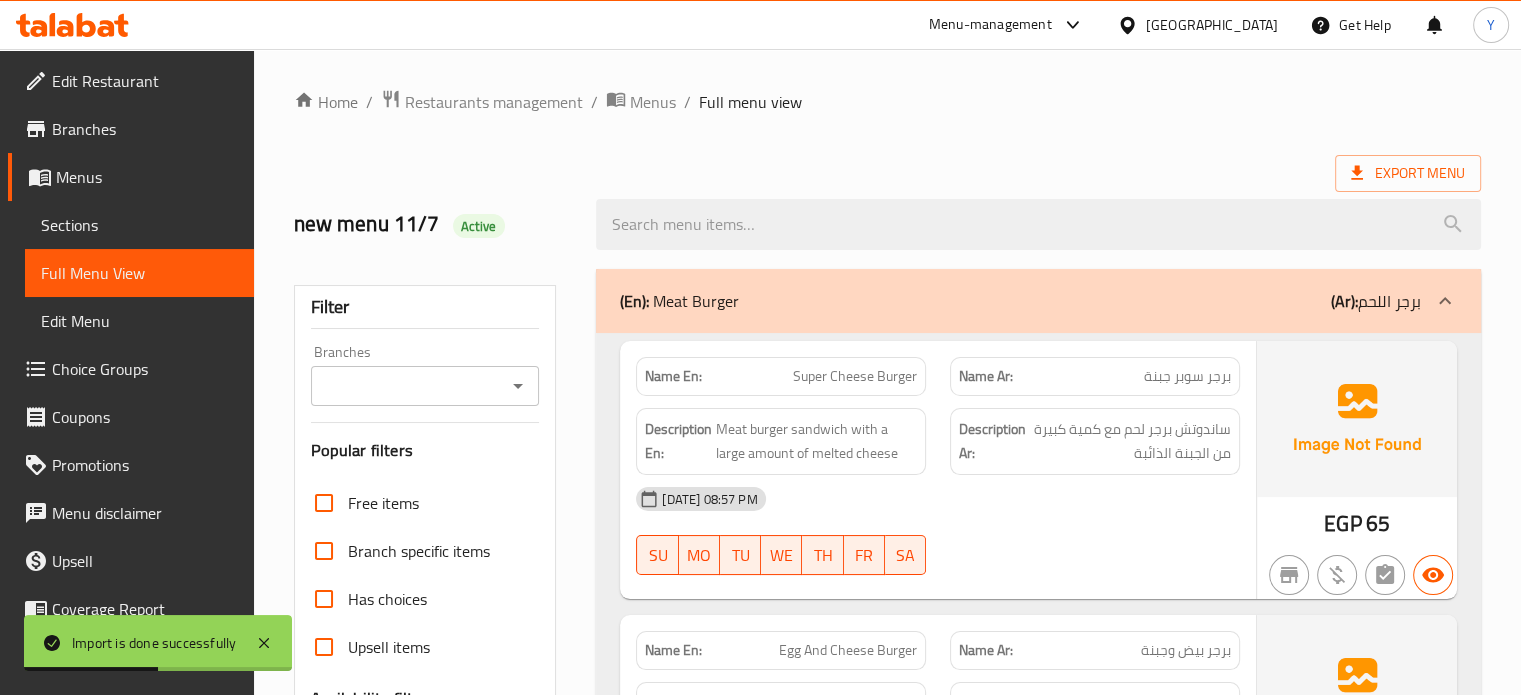 scroll, scrollTop: 608, scrollLeft: 0, axis: vertical 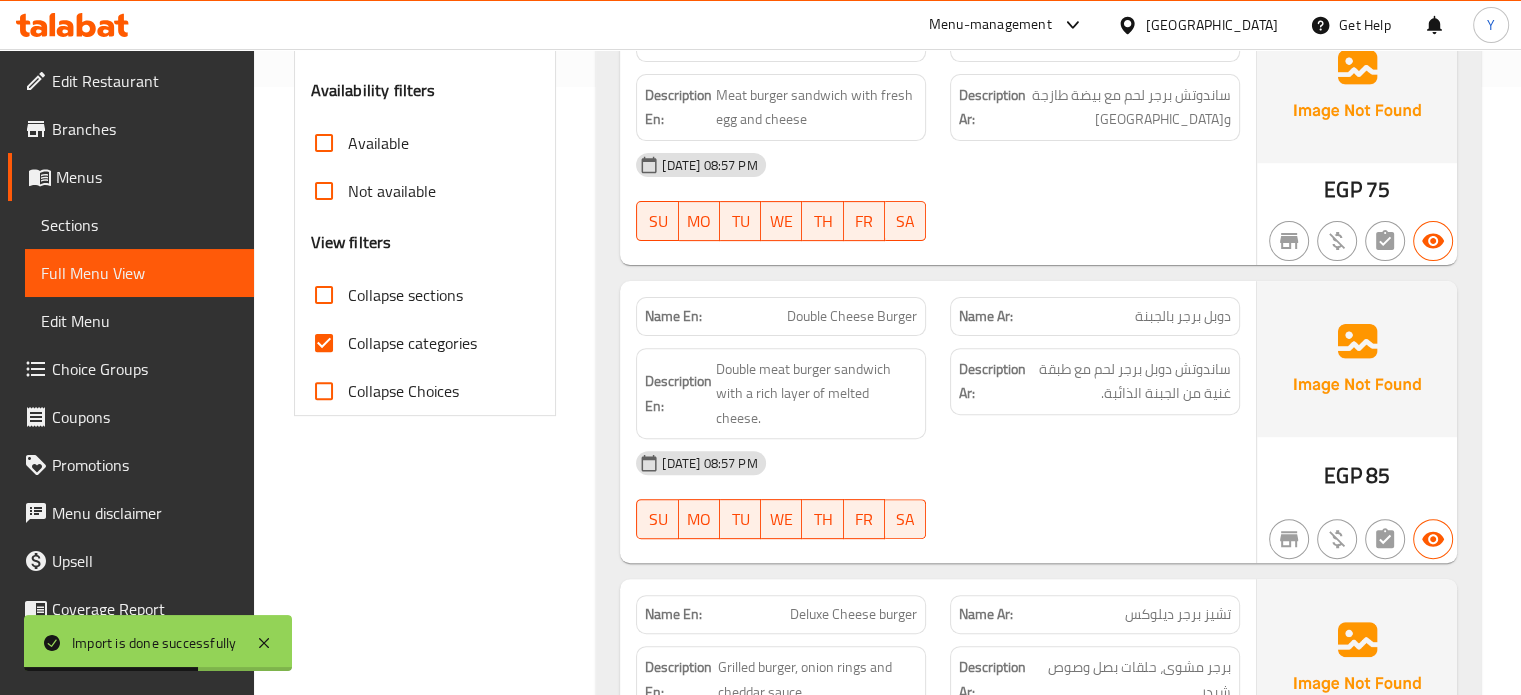 click on "Collapse categories" at bounding box center [324, 343] 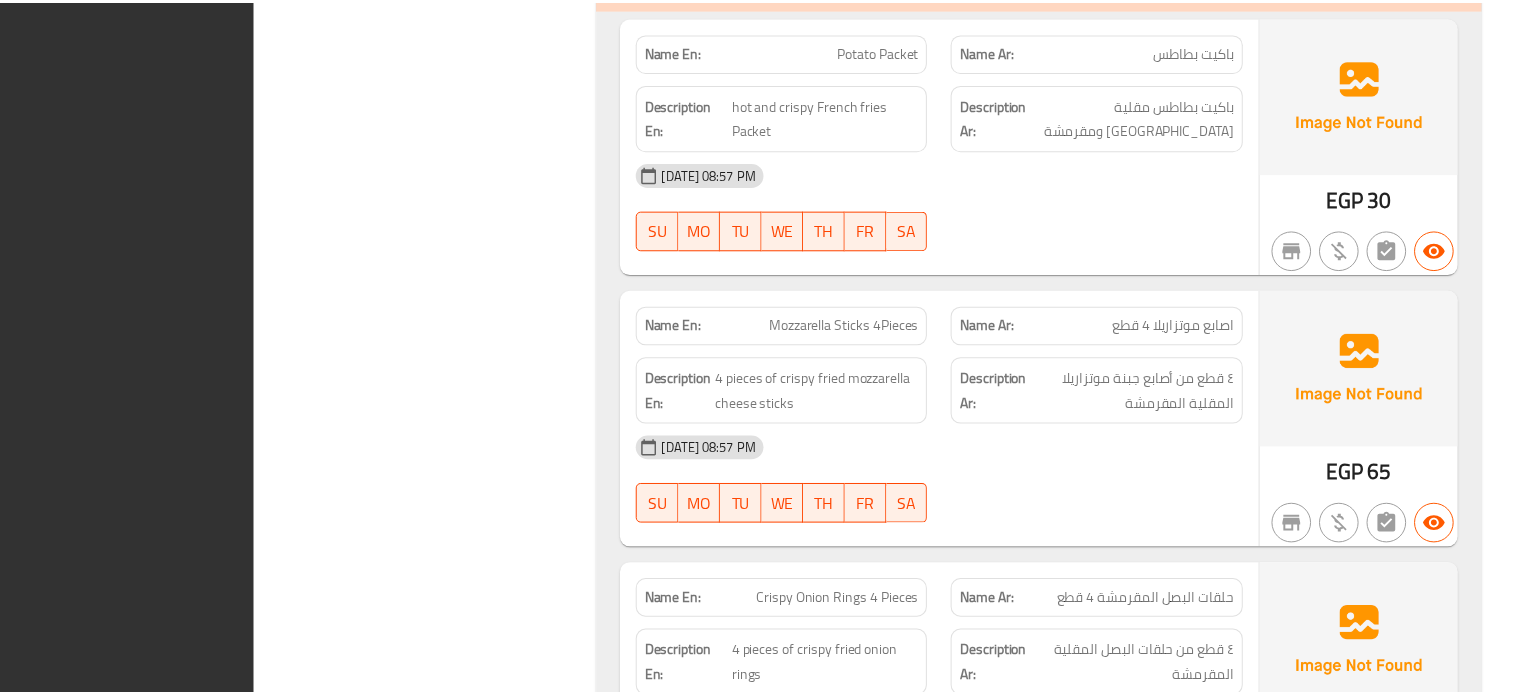 scroll, scrollTop: 10288, scrollLeft: 0, axis: vertical 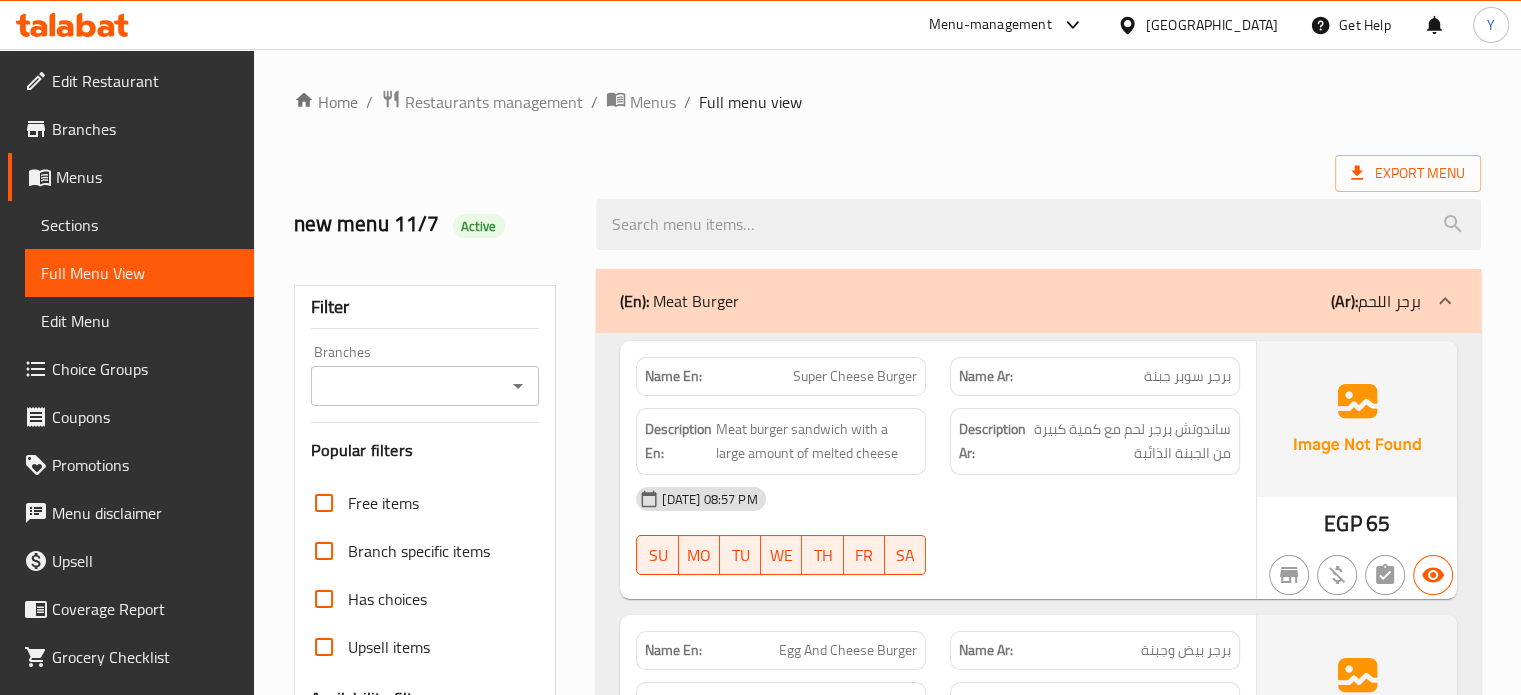 click on "Sections" at bounding box center (139, 225) 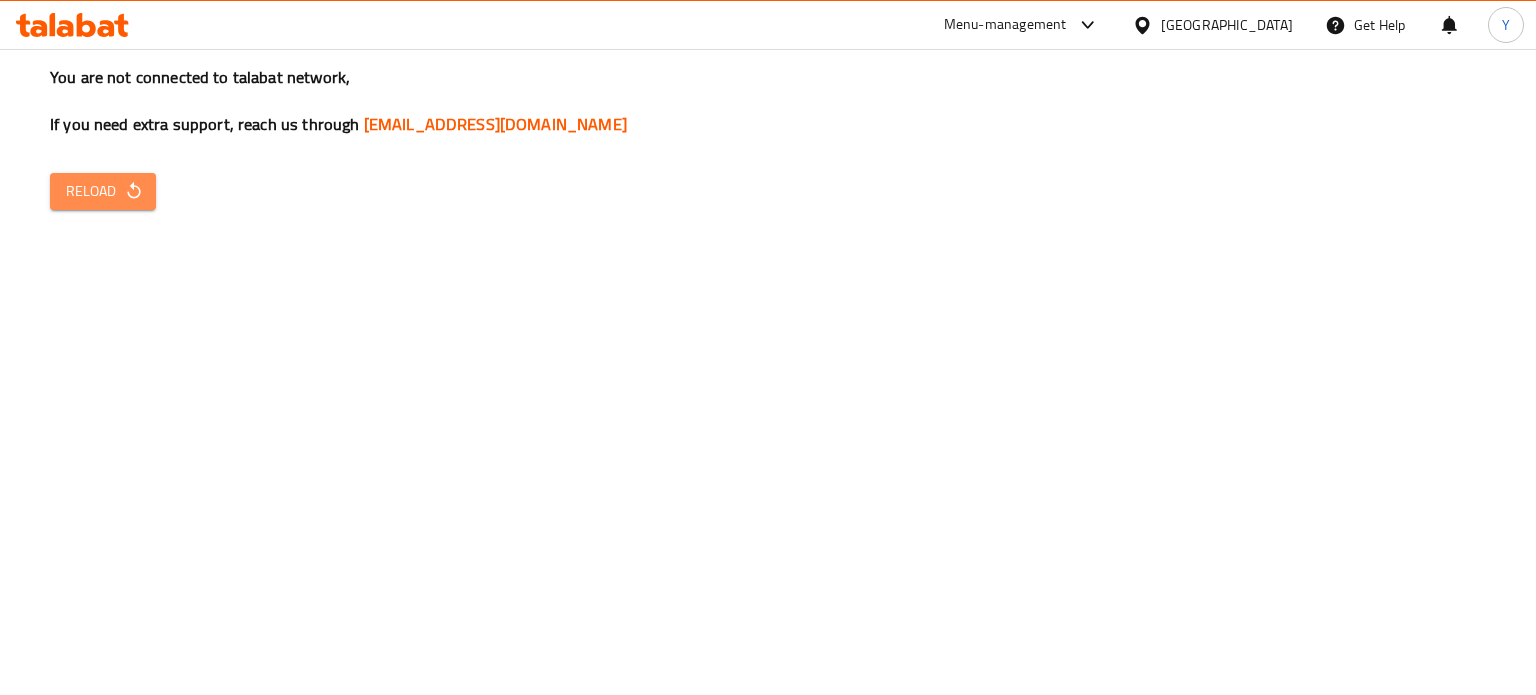 click on "Reload" at bounding box center [103, 191] 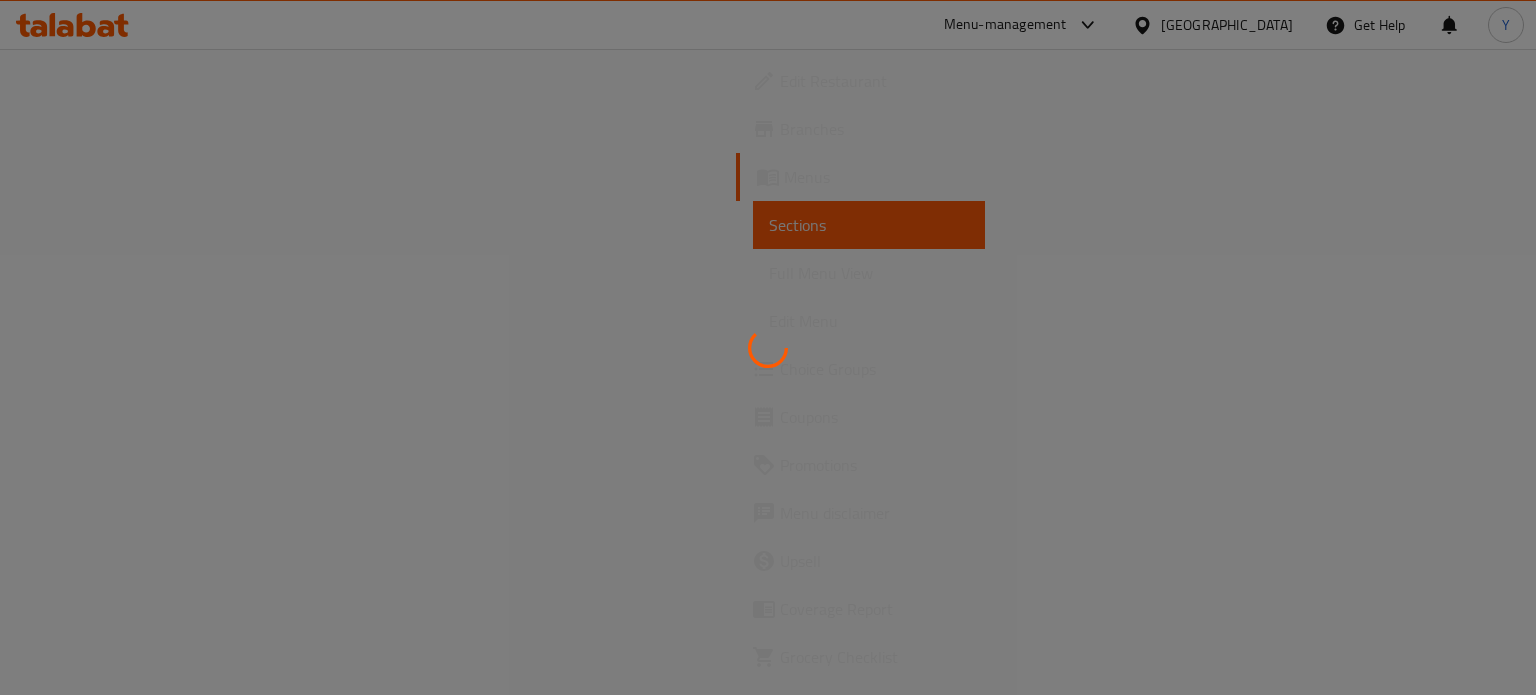 scroll, scrollTop: 0, scrollLeft: 0, axis: both 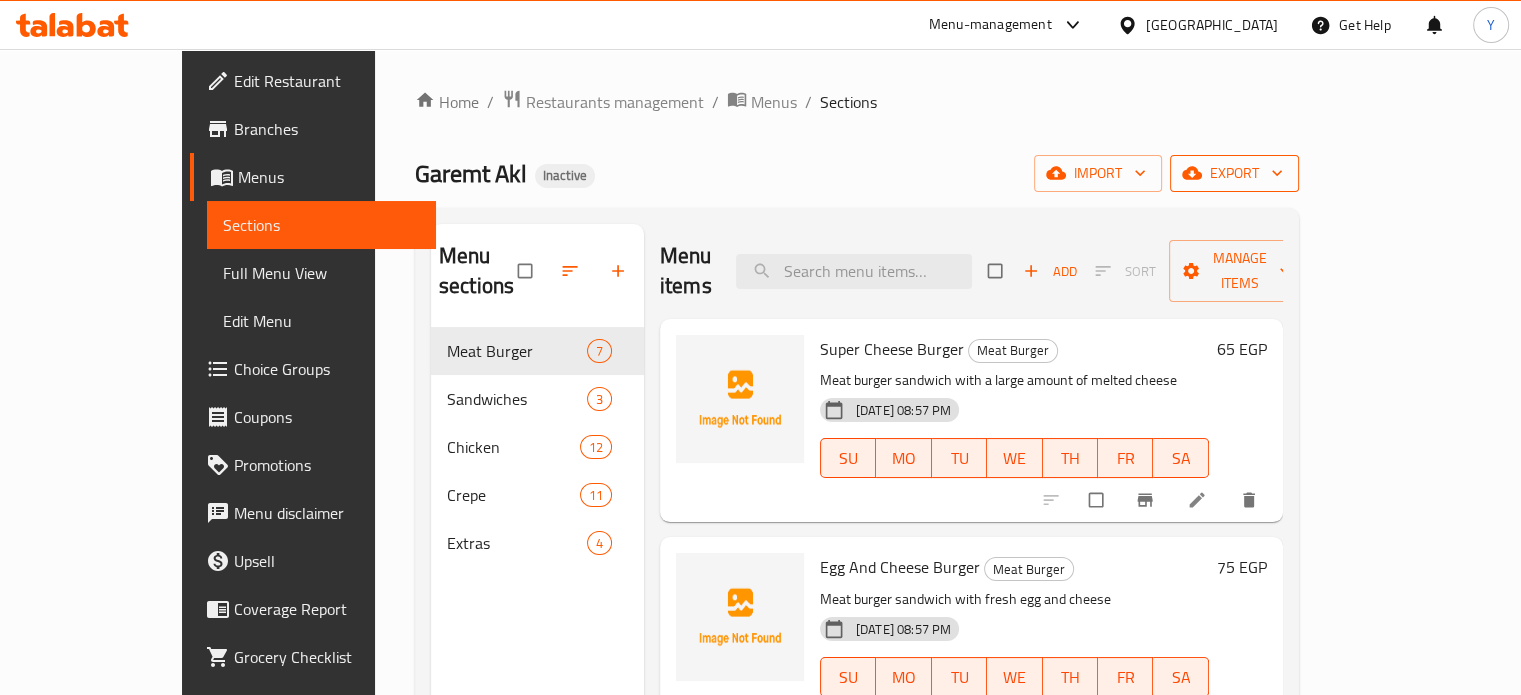 click on "export" at bounding box center (1234, 173) 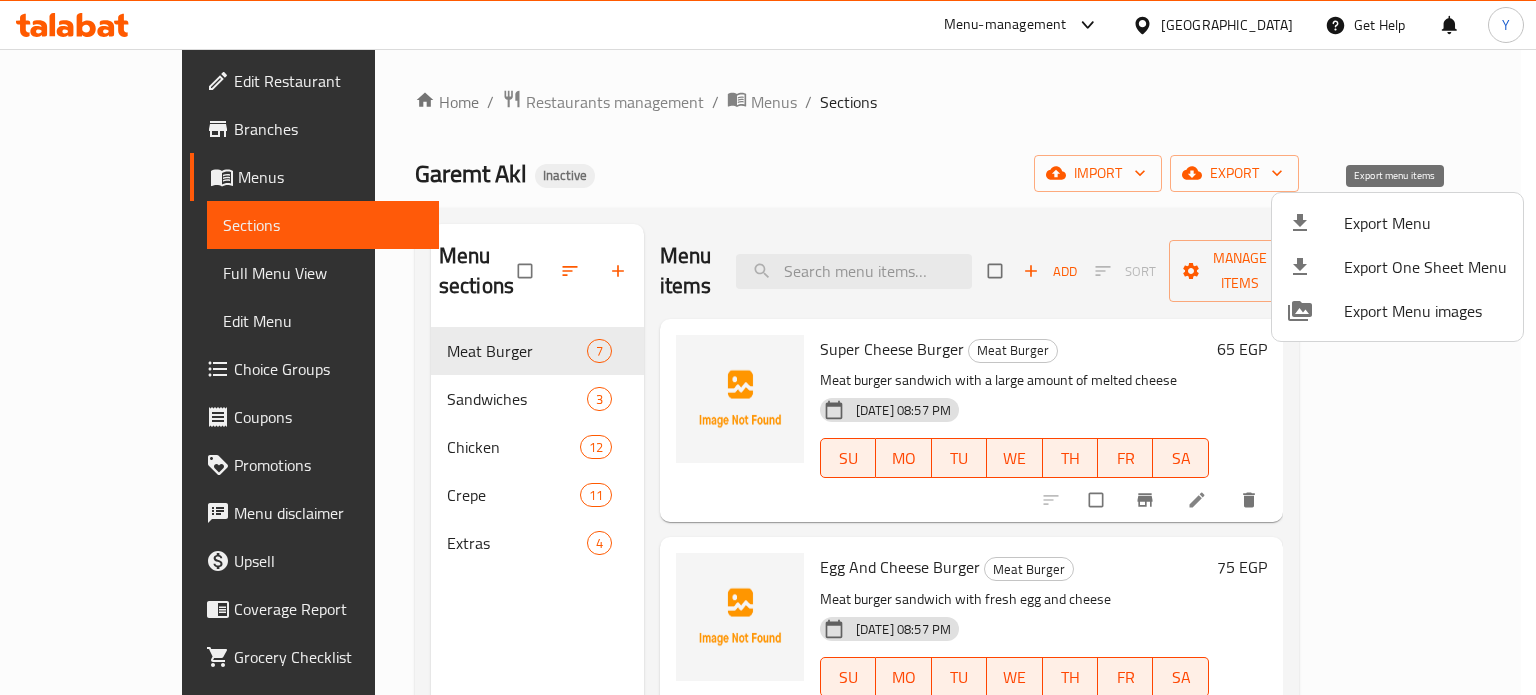 click on "Export Menu" at bounding box center [1425, 223] 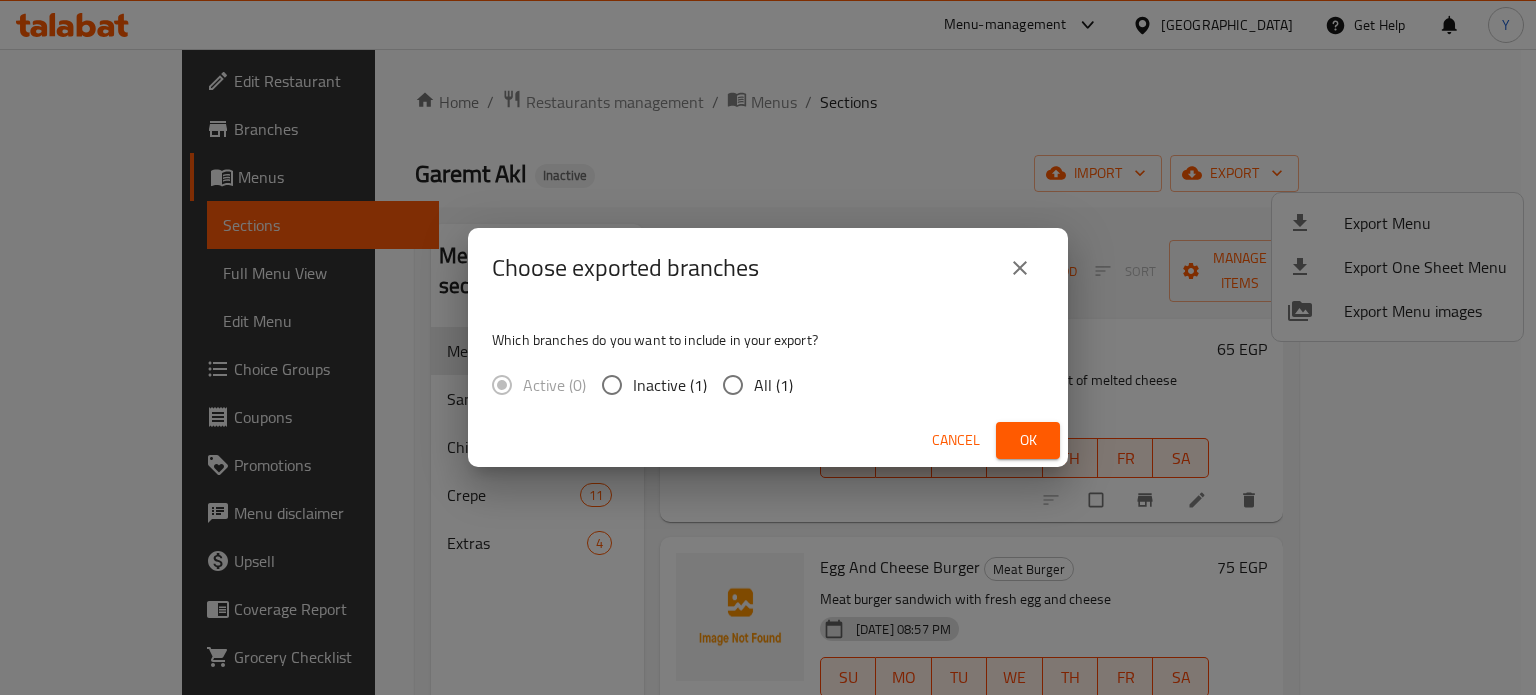 click on "All (1)" at bounding box center [773, 385] 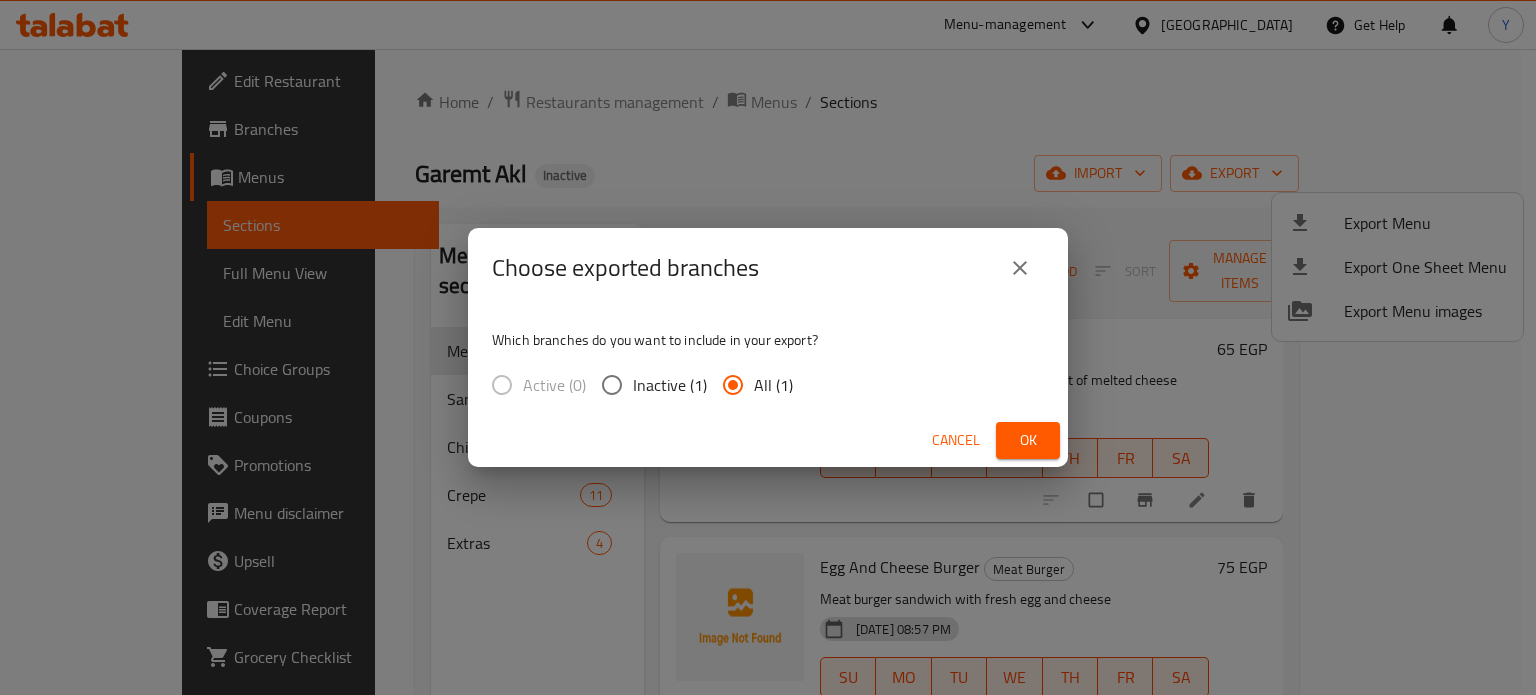 click on "Cancel Ok" at bounding box center [768, 440] 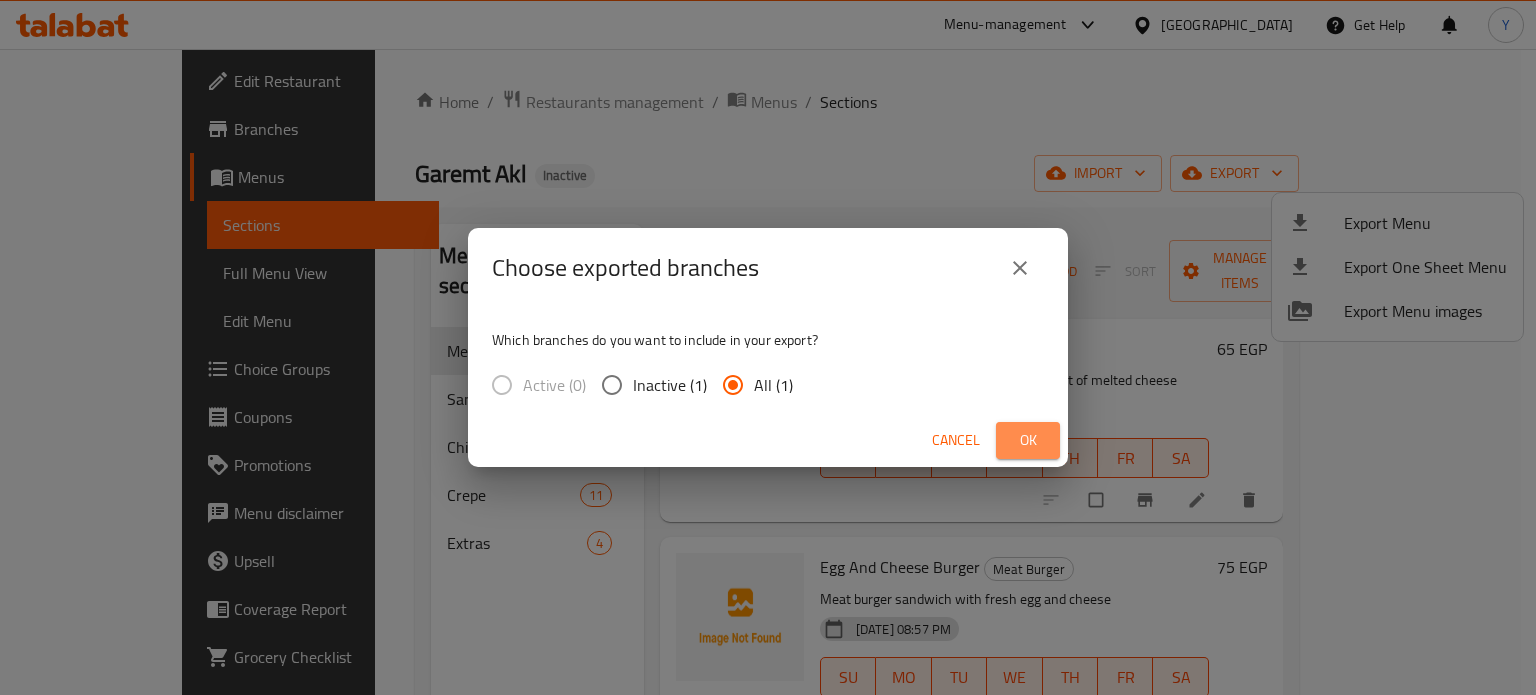 click on "Ok" at bounding box center (1028, 440) 